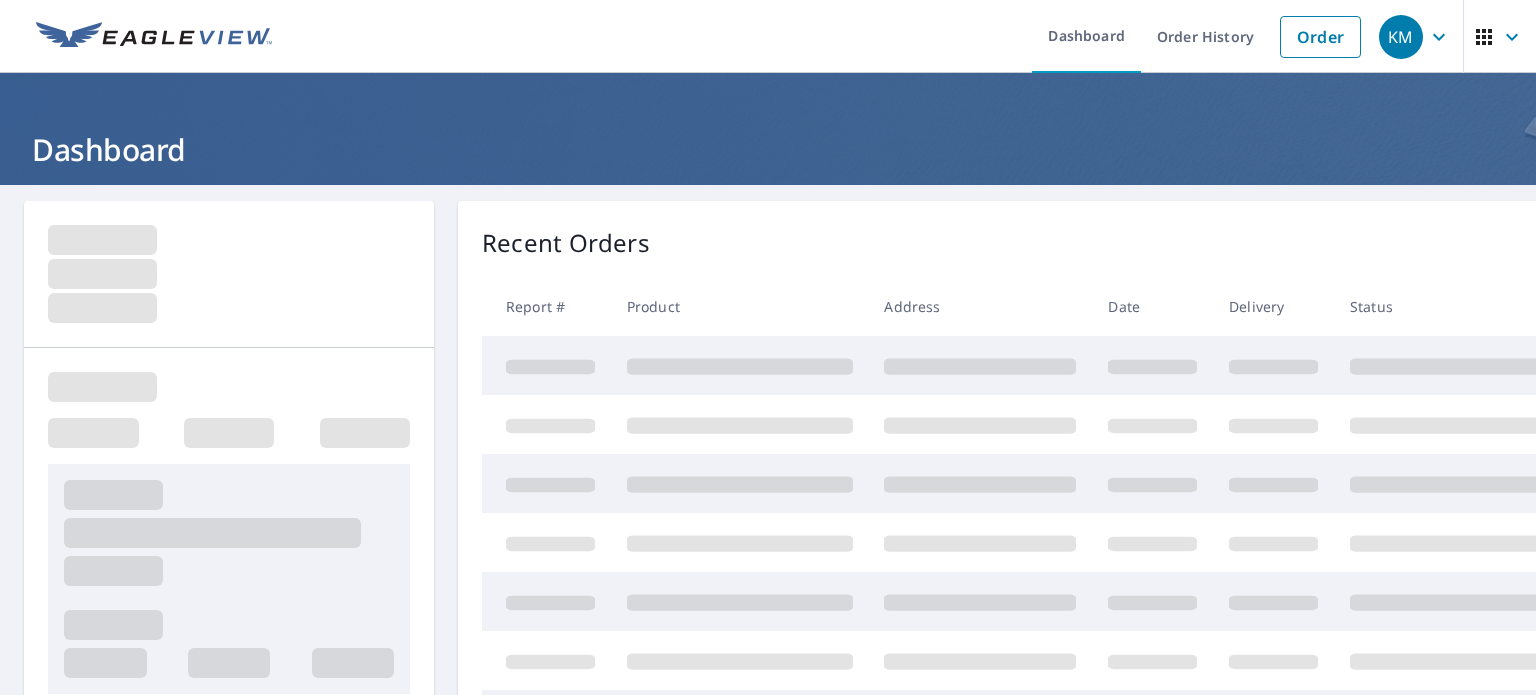 scroll, scrollTop: 0, scrollLeft: 0, axis: both 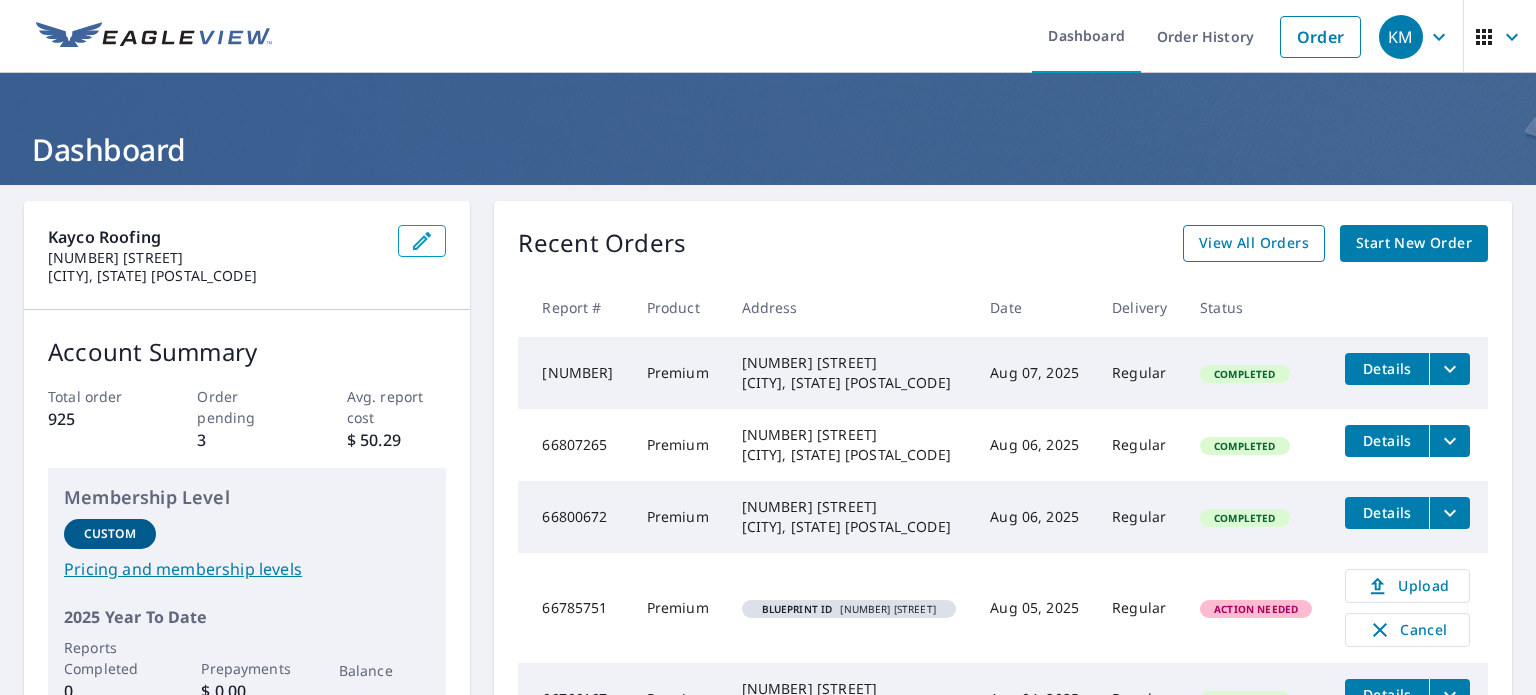 click on "View All Orders" at bounding box center (1254, 243) 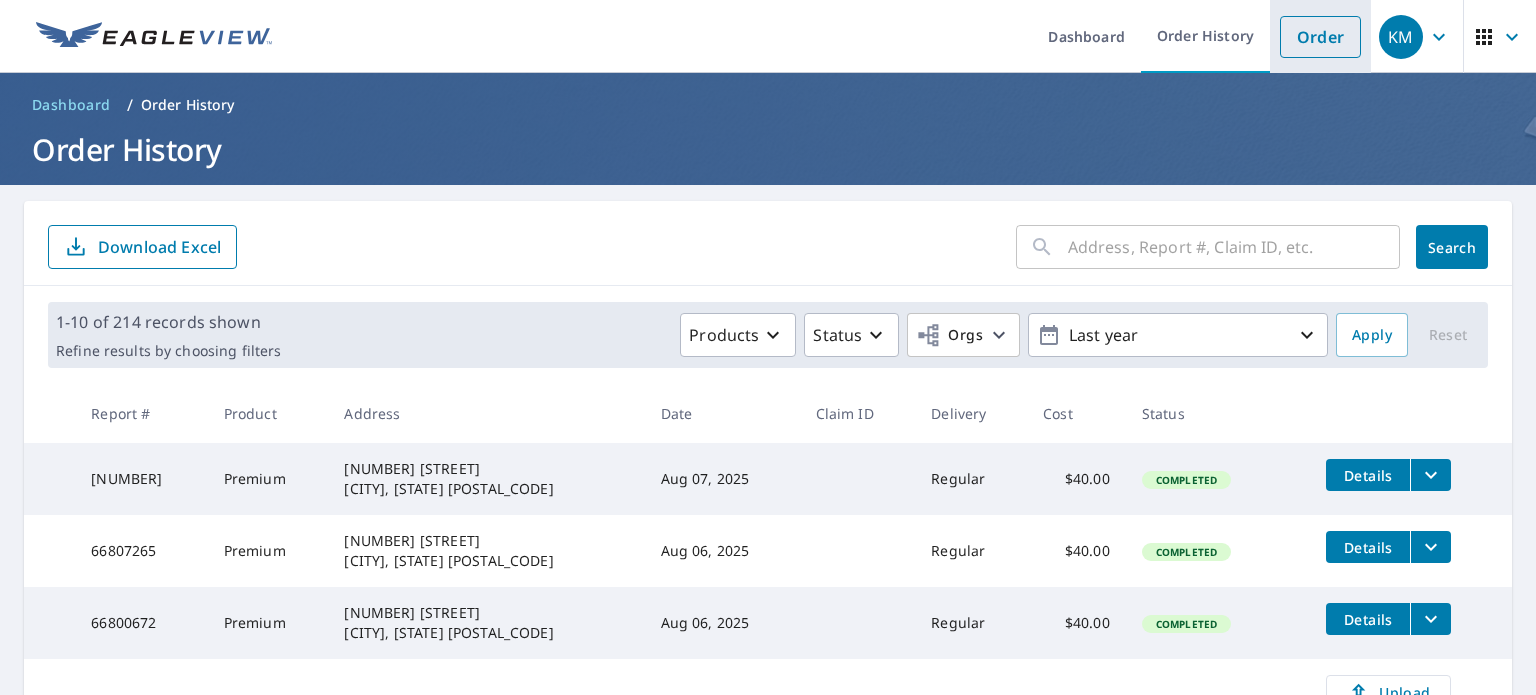 click on "Order" at bounding box center [1320, 37] 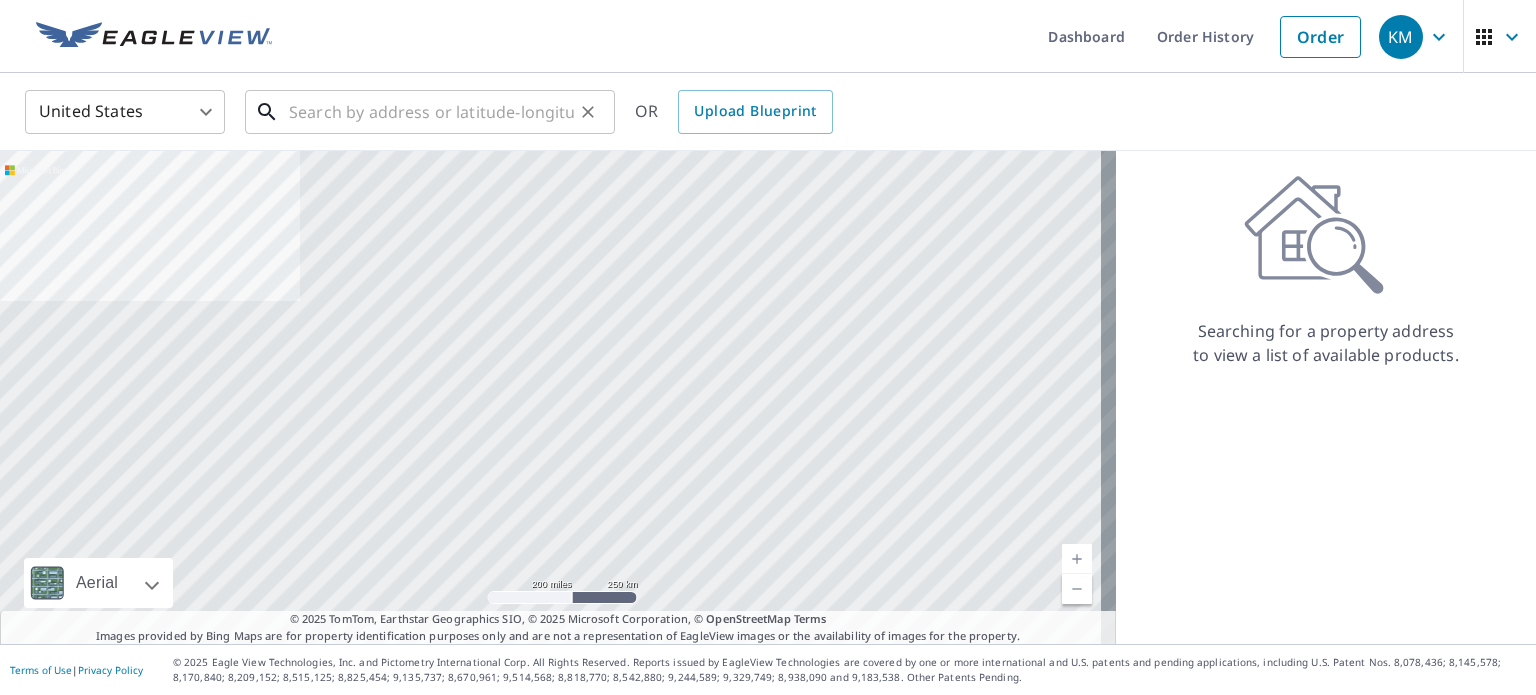 click at bounding box center (431, 112) 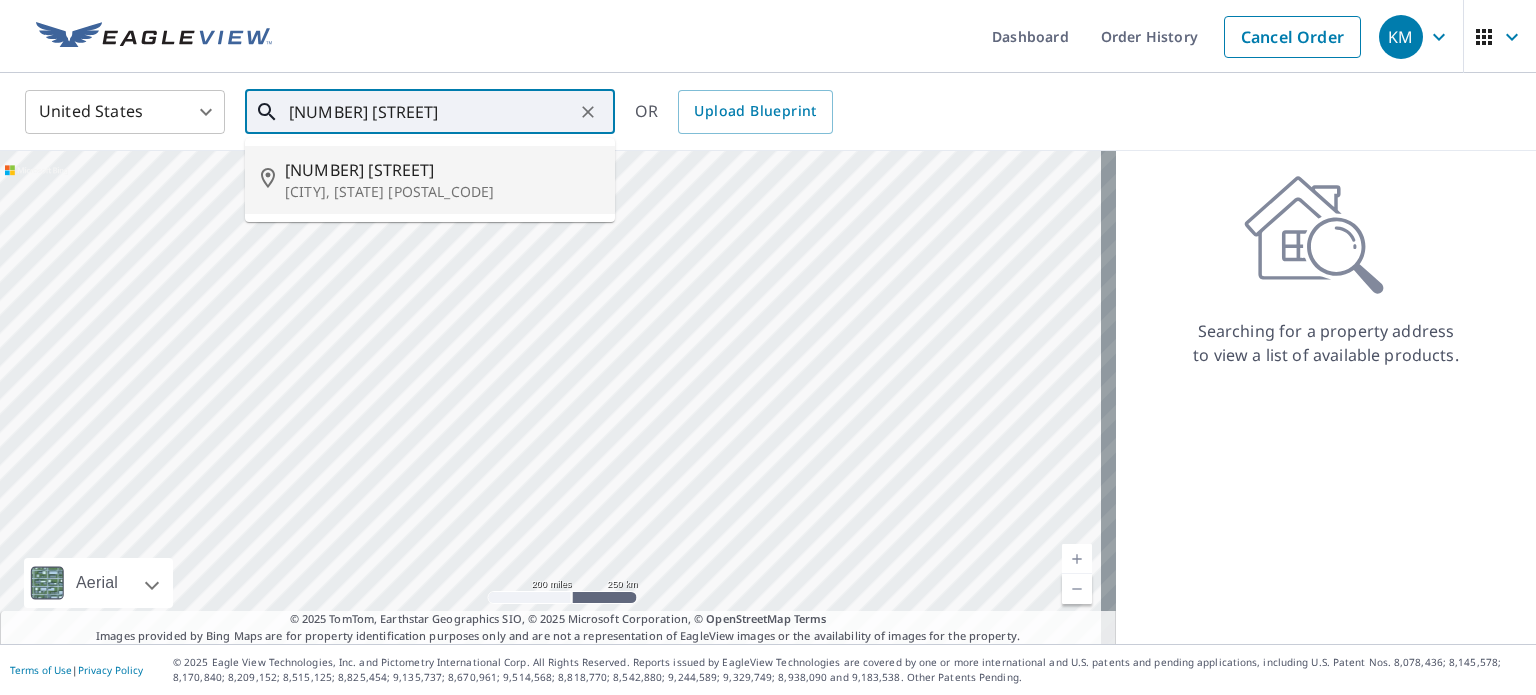 click on "Ponte Vedra Beach, FL 32082" at bounding box center (442, 192) 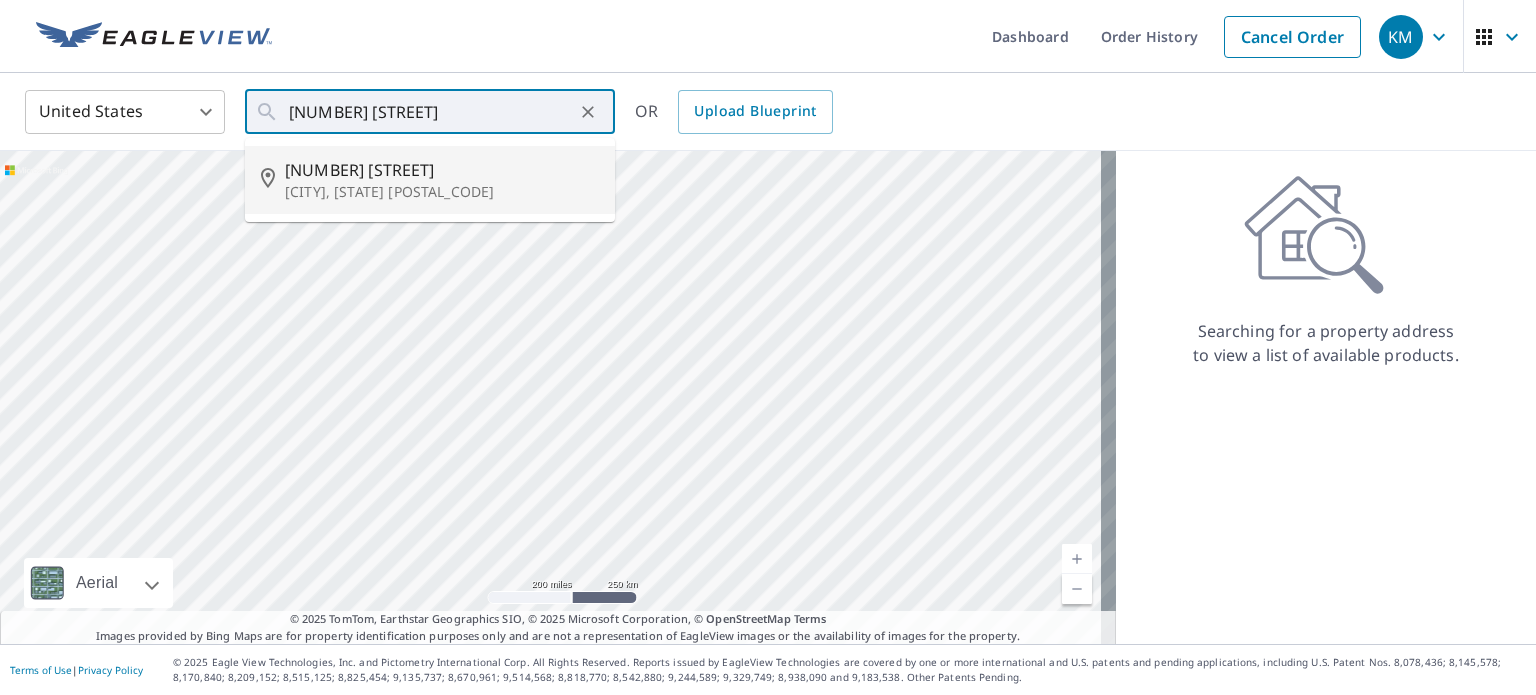 type on "14 Village Walk Cir Ponte Vedra Beach, FL 32082" 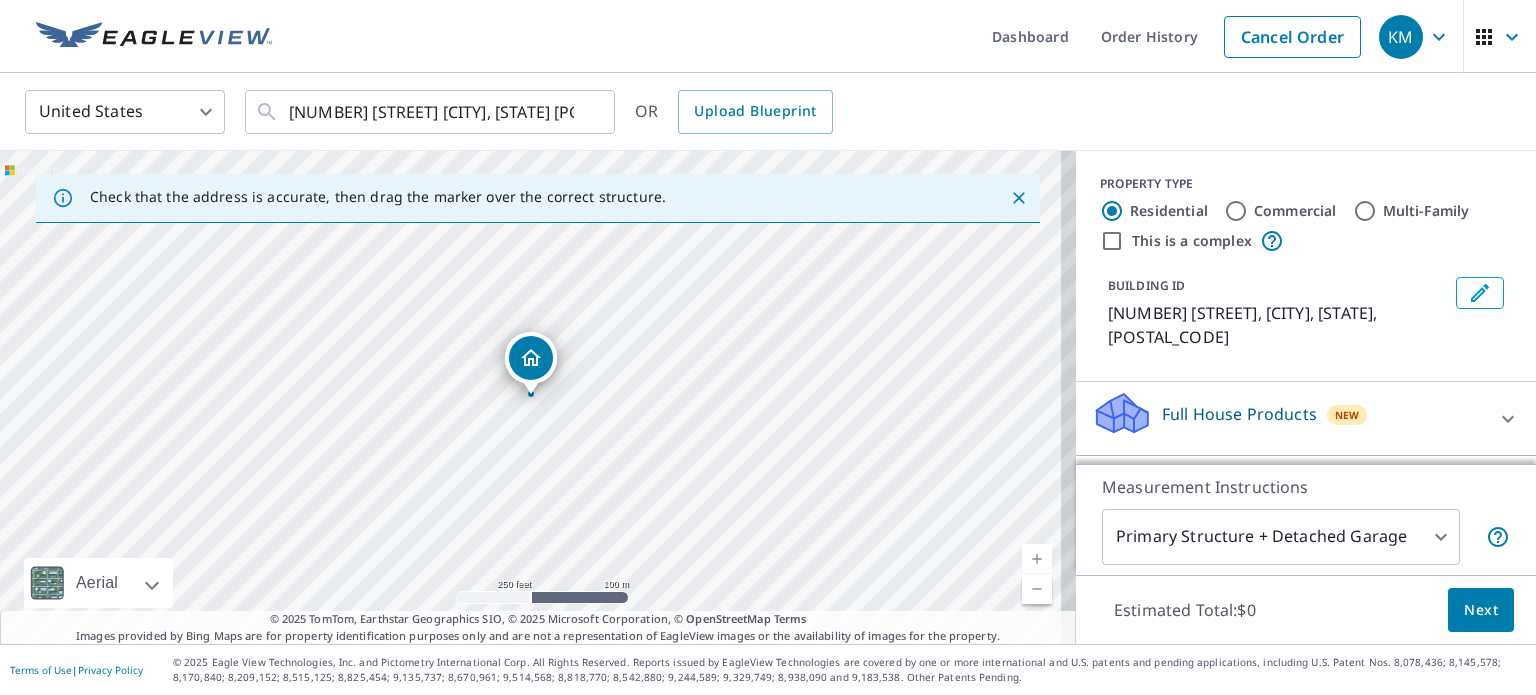 click at bounding box center [1037, 559] 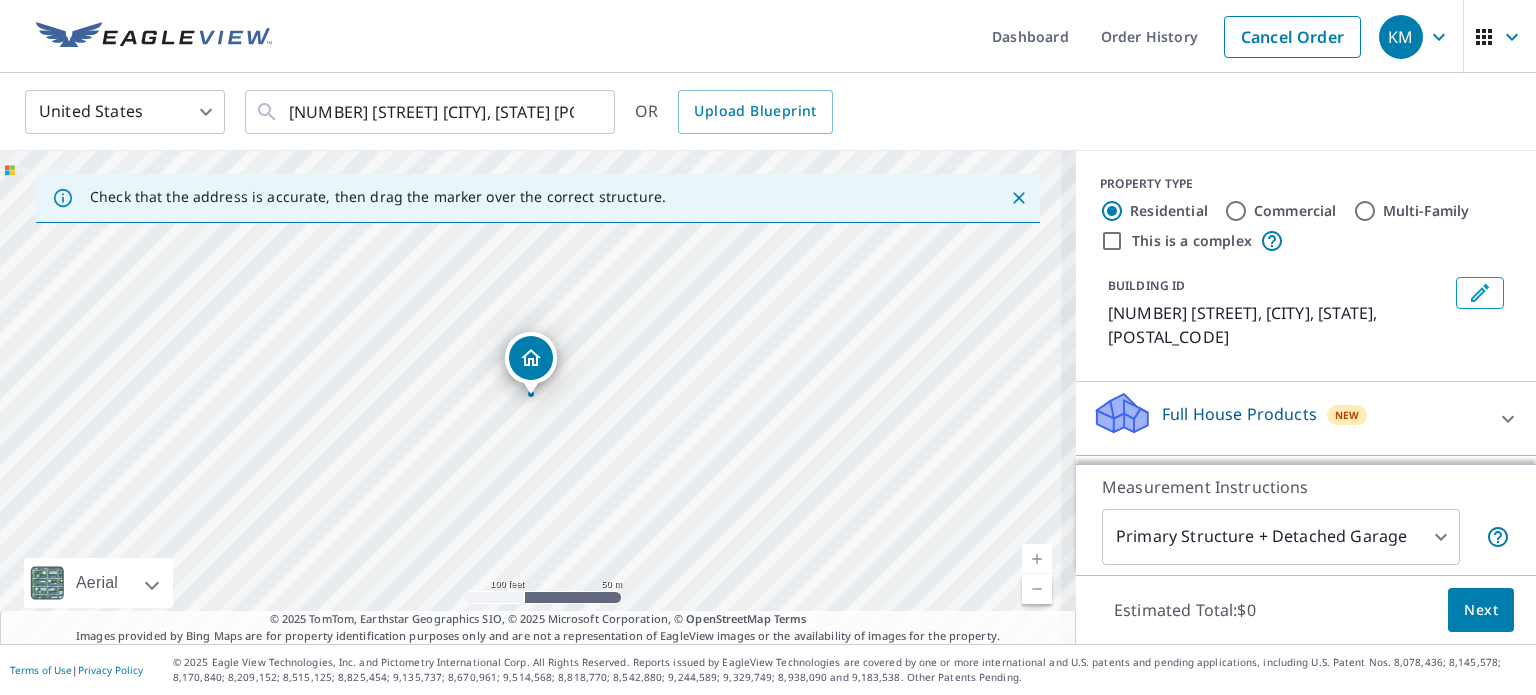 click at bounding box center (1037, 559) 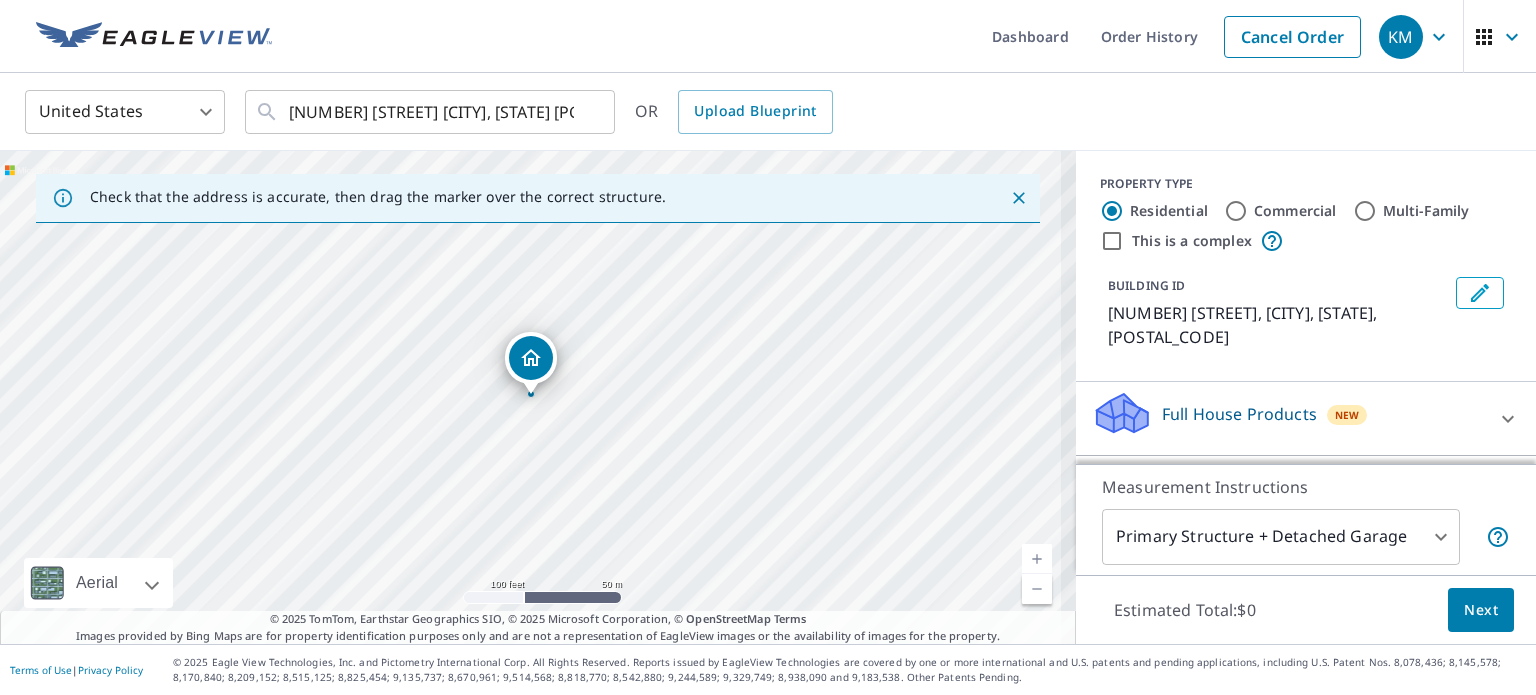 click at bounding box center (1037, 559) 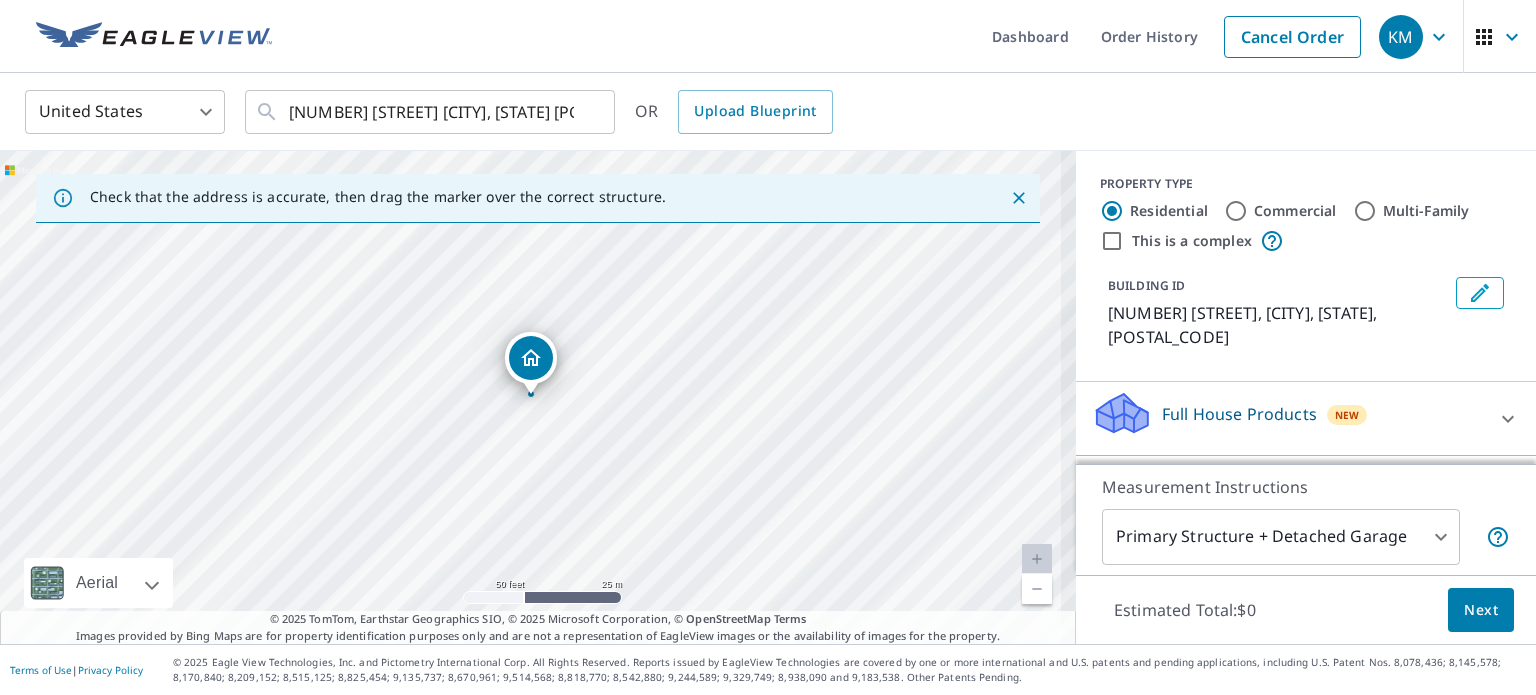 click at bounding box center (1037, 559) 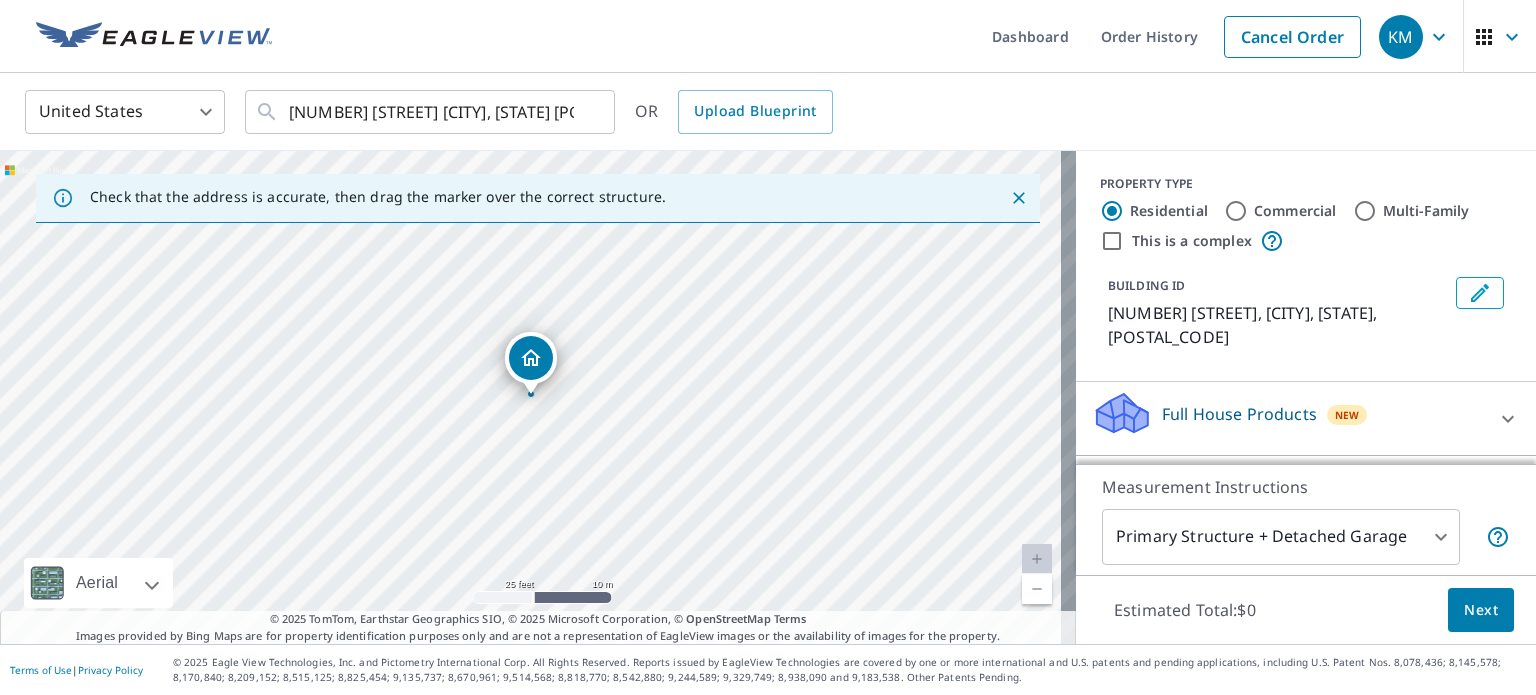 click at bounding box center (1037, 559) 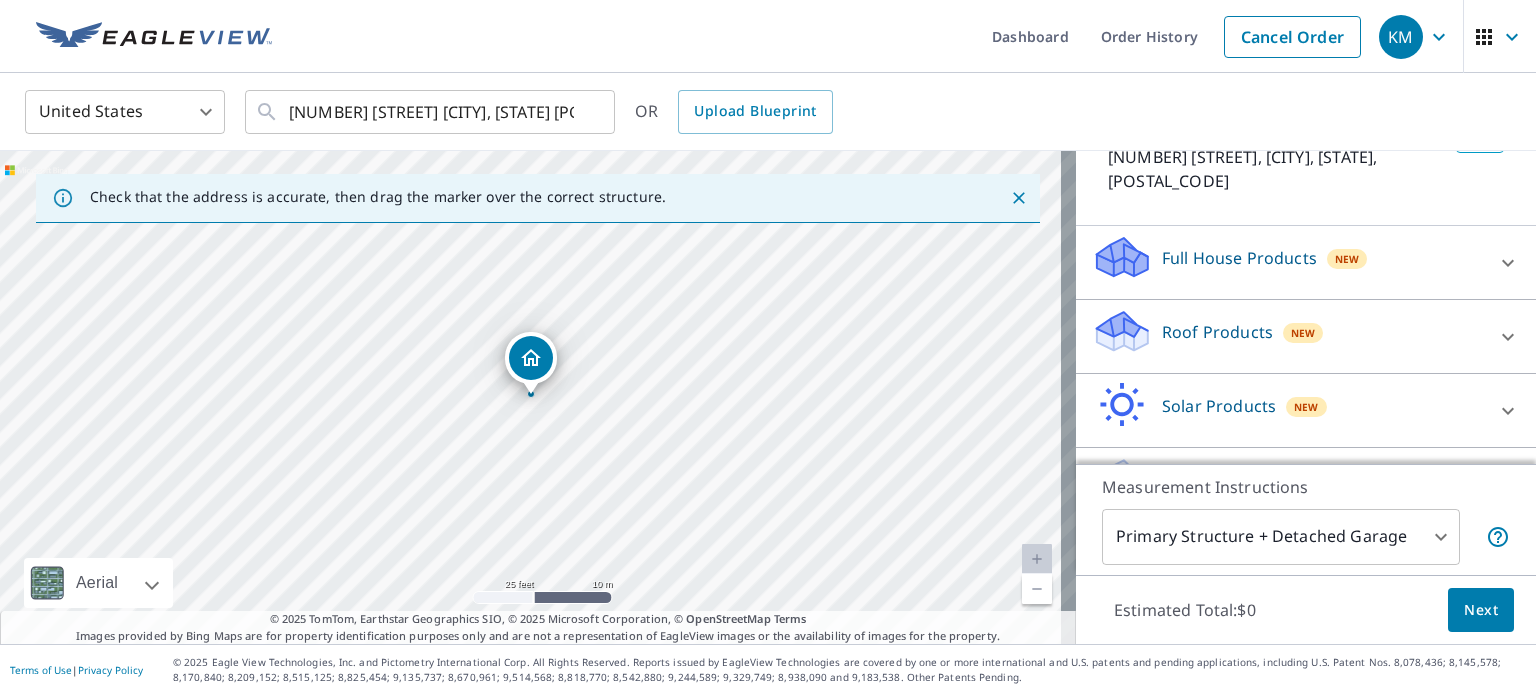 scroll, scrollTop: 162, scrollLeft: 0, axis: vertical 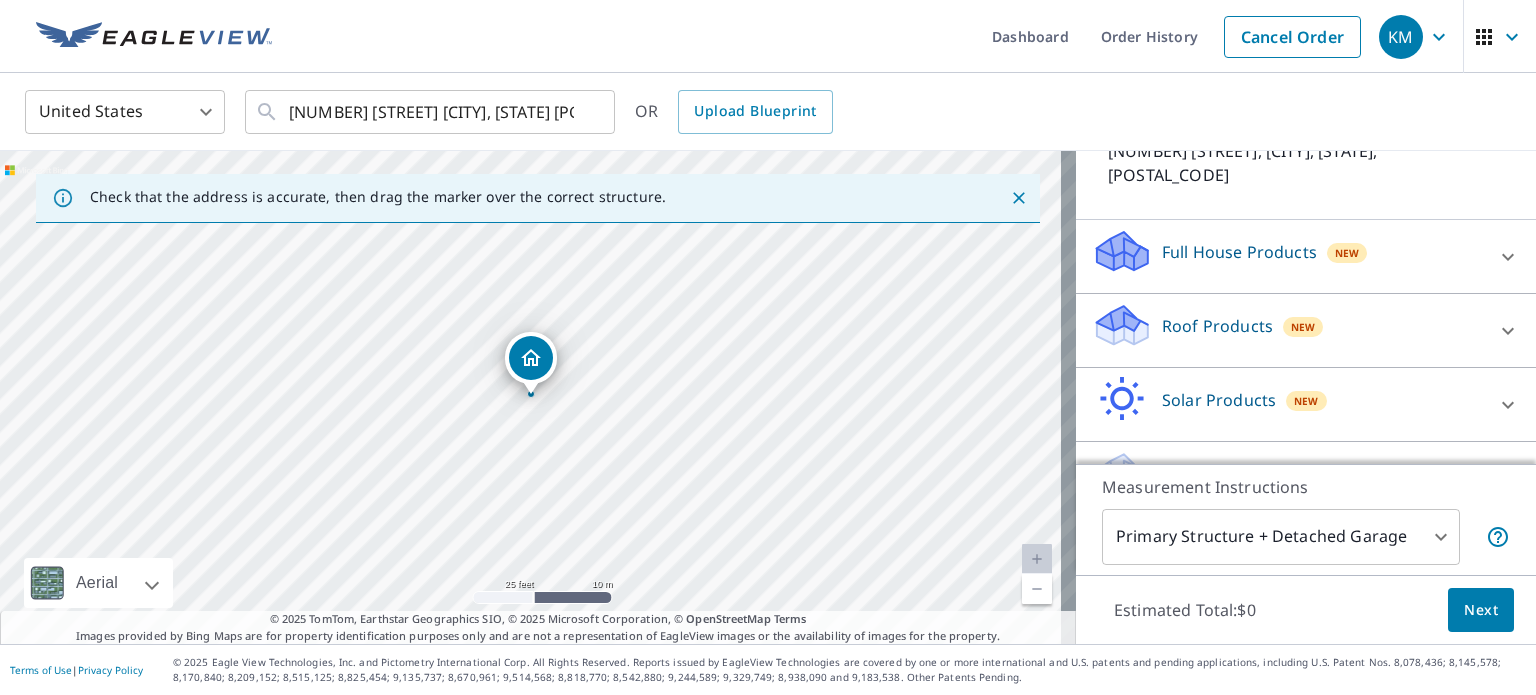 click on "Roof Products New" at bounding box center [1306, 330] 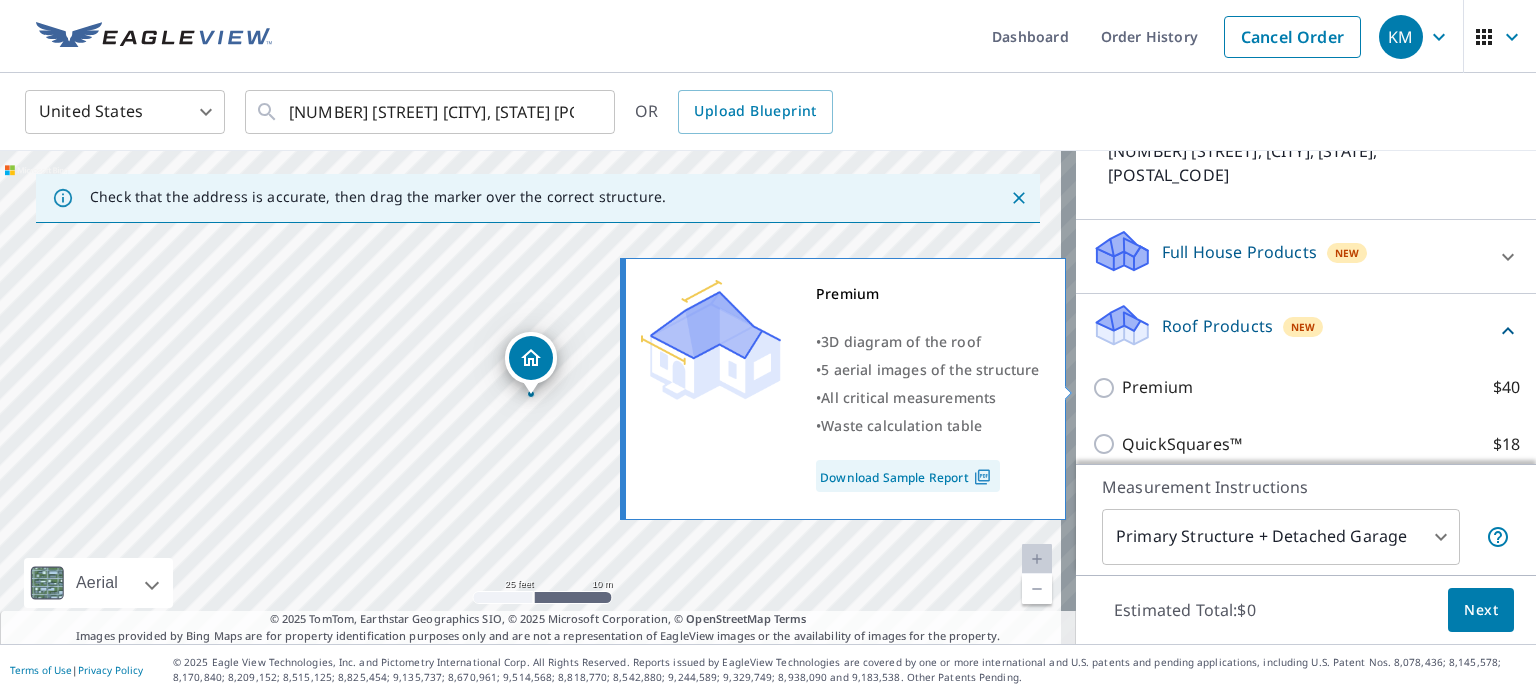 click on "Premium $40" at bounding box center [1321, 387] 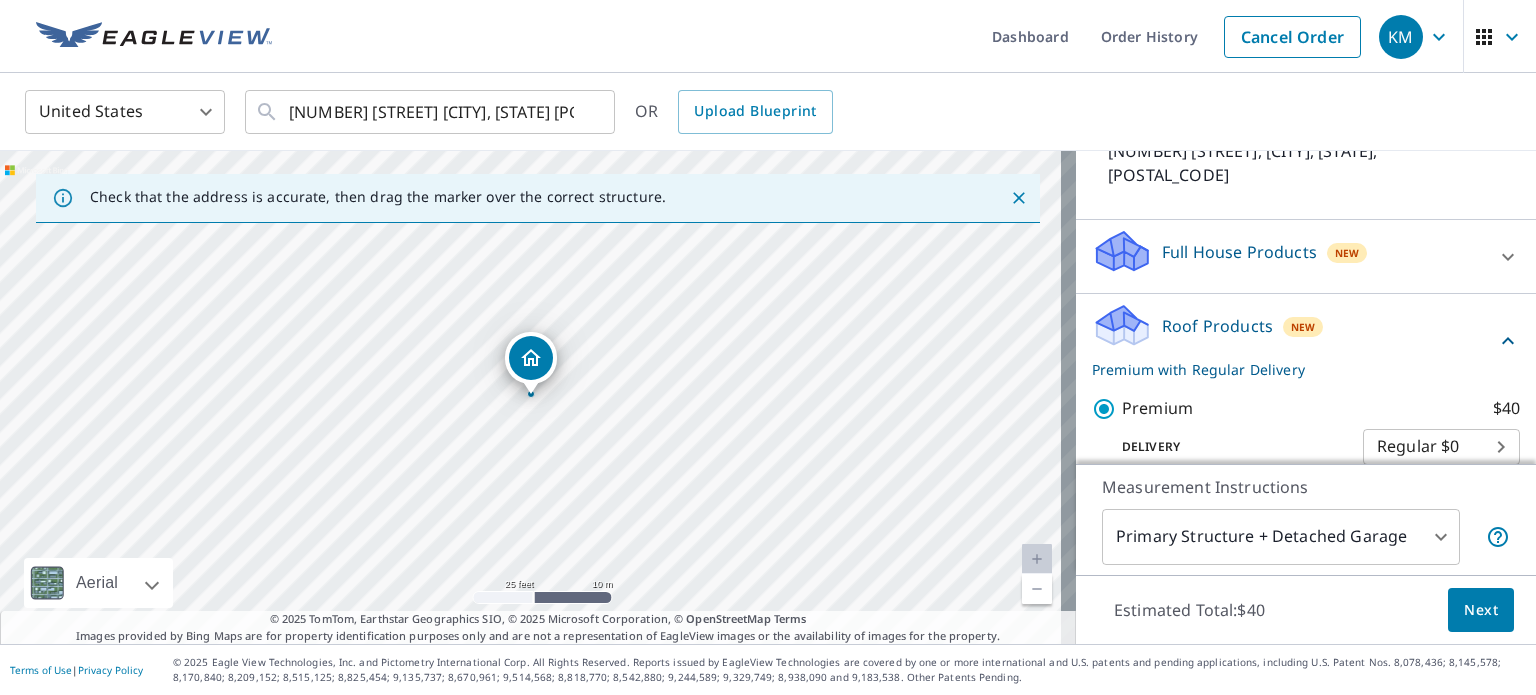 click on "Next" at bounding box center (1481, 610) 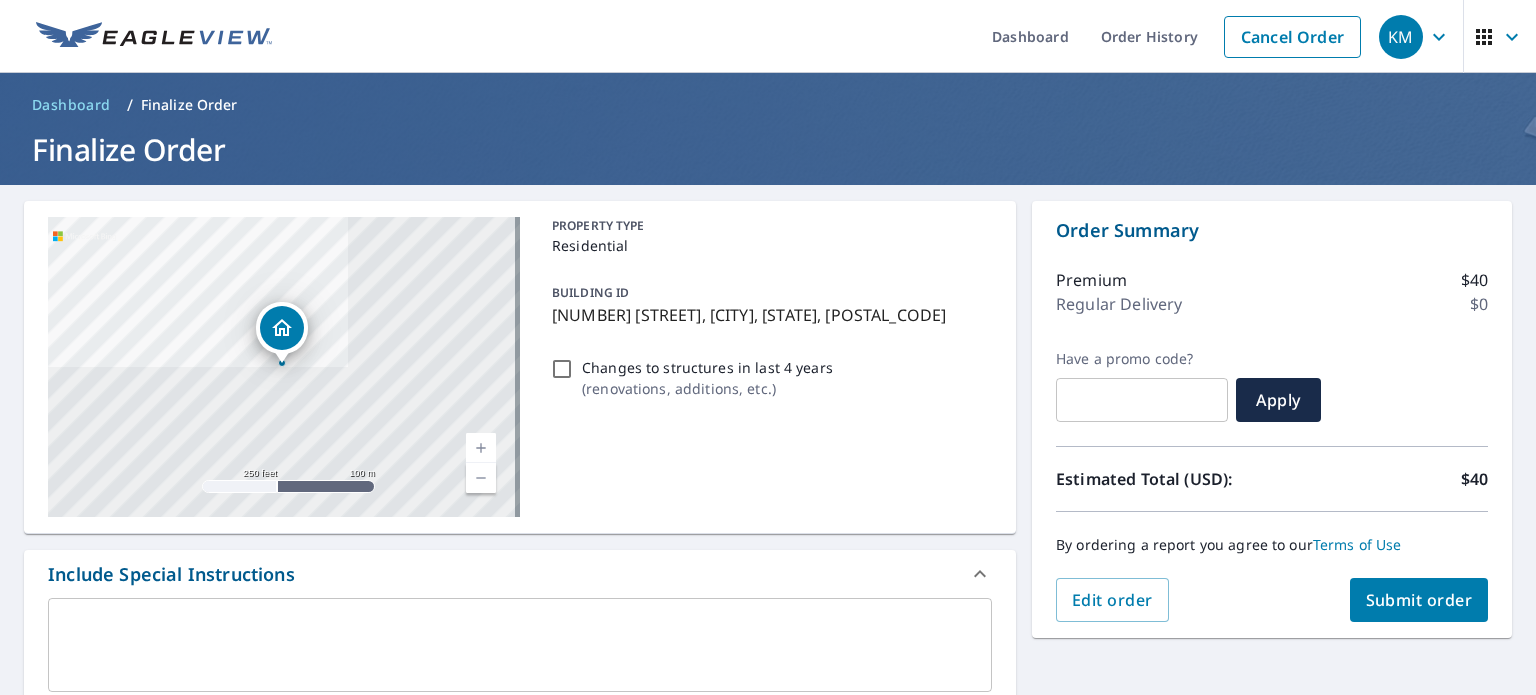 click on "Include Special Instructions" at bounding box center [520, 574] 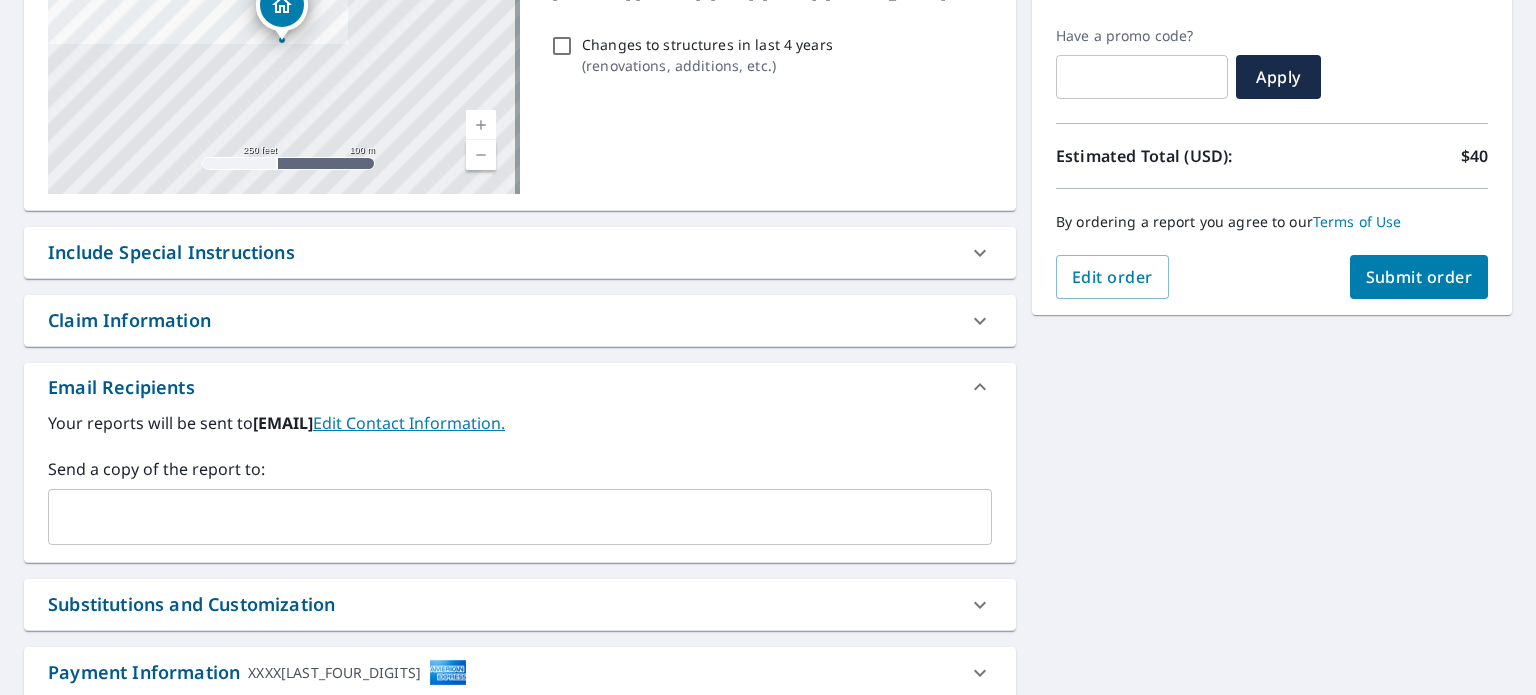 scroll, scrollTop: 400, scrollLeft: 0, axis: vertical 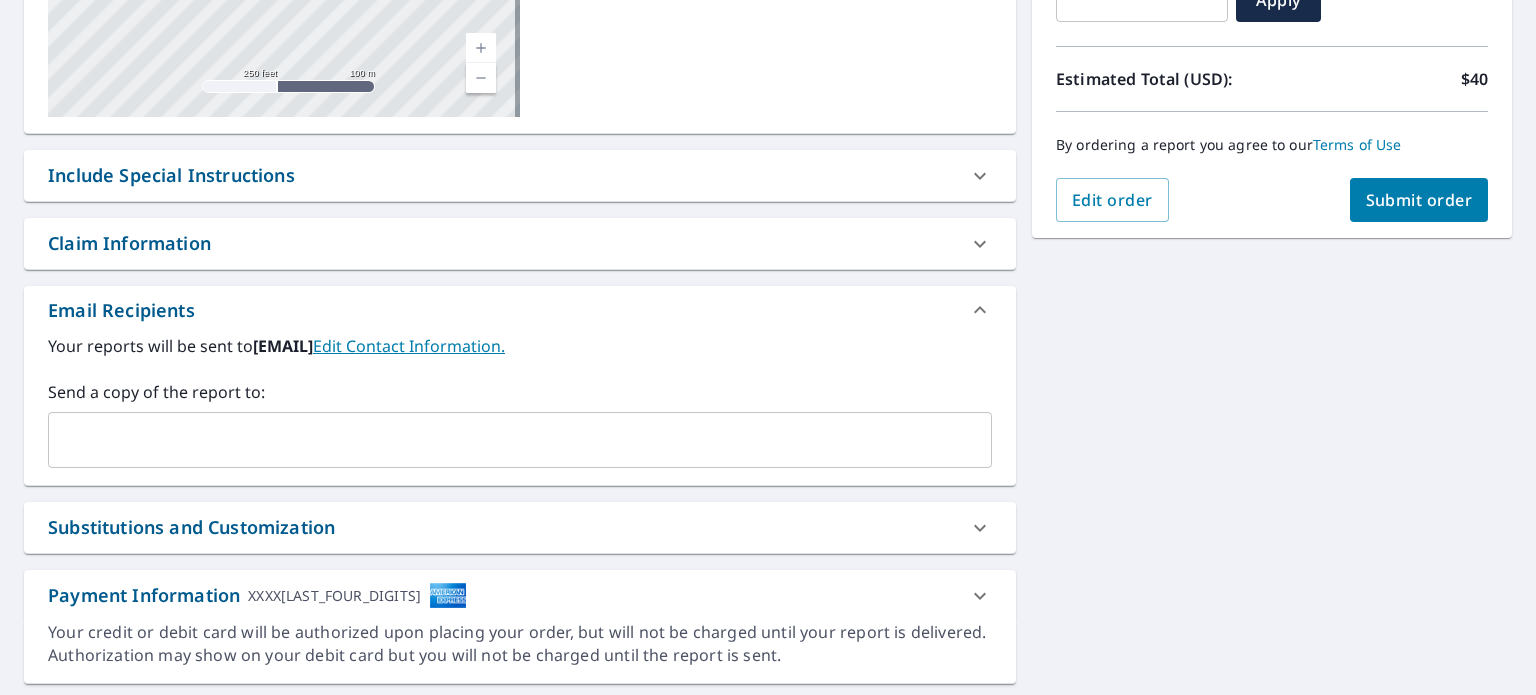 click at bounding box center (505, 440) 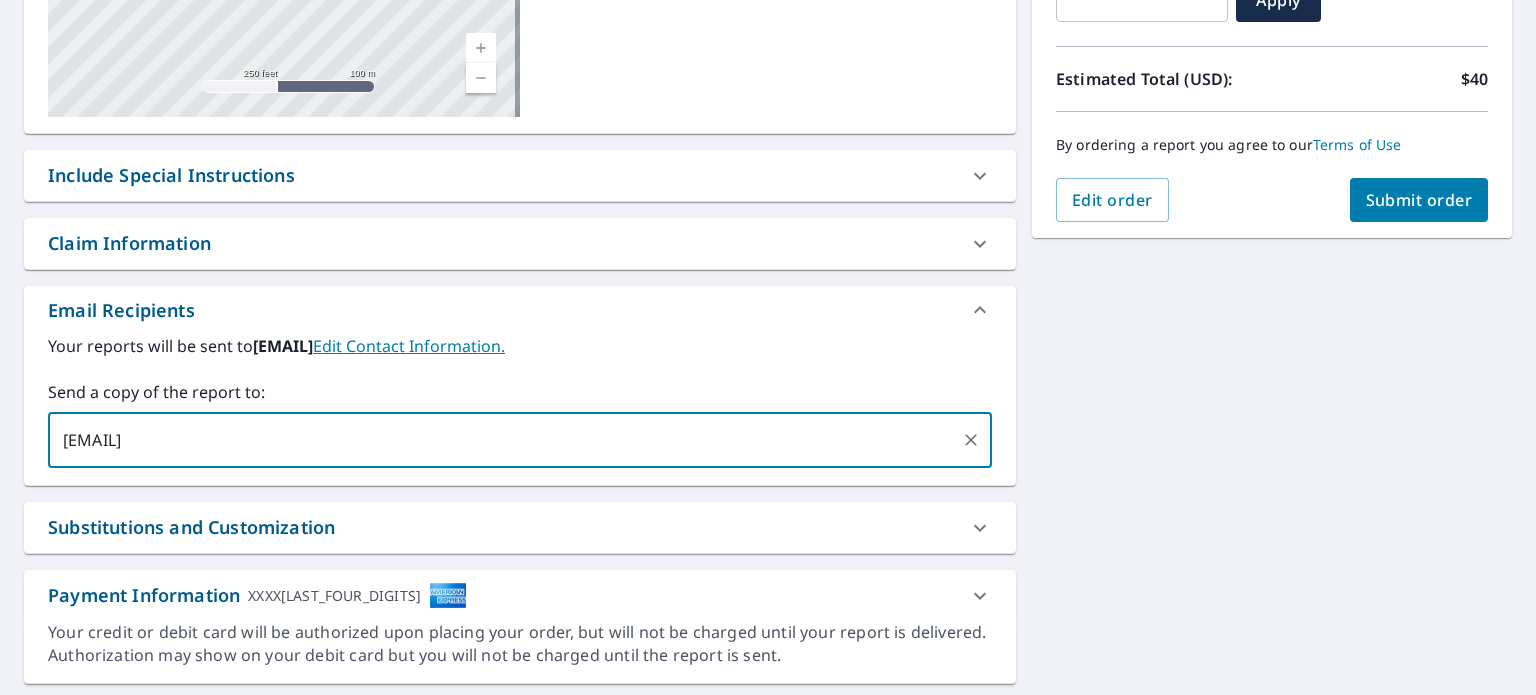 type on "christian@kaycoroofing.com" 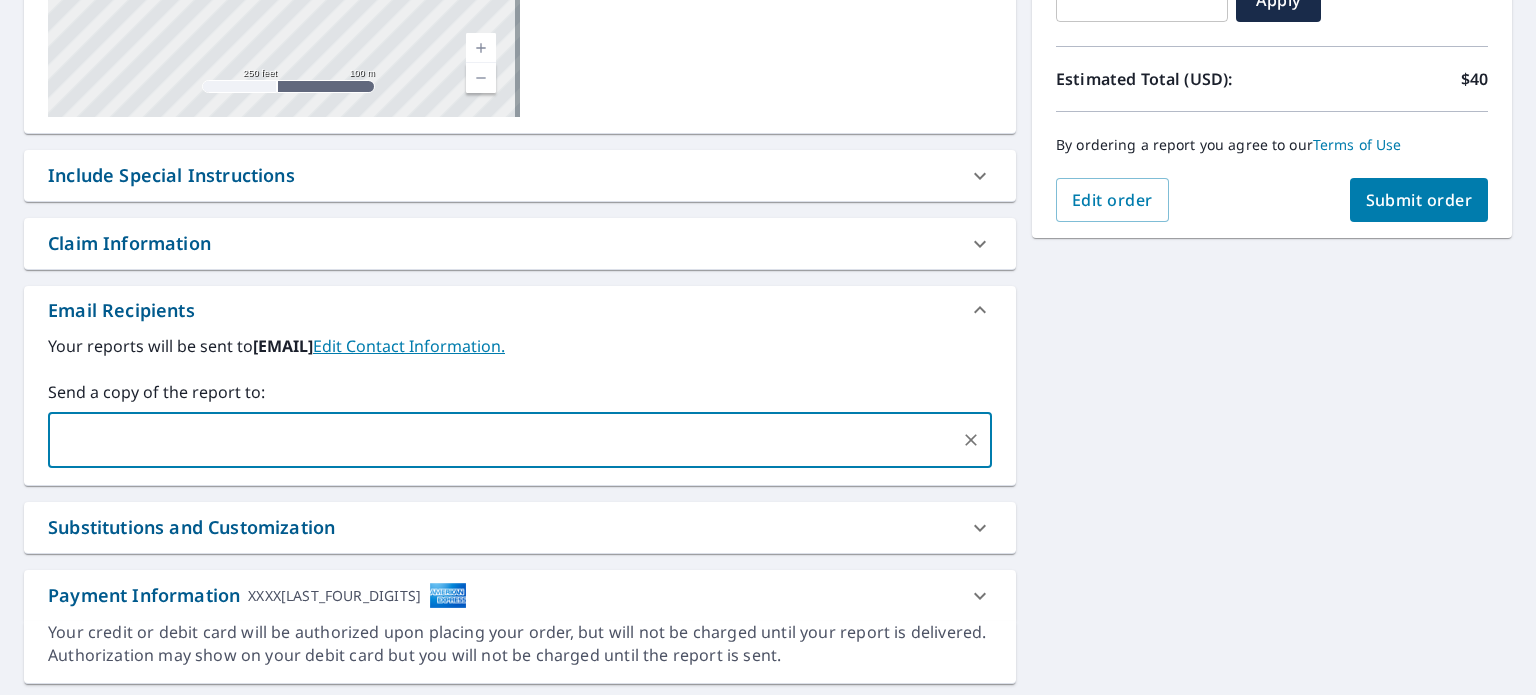 click on "Send a copy of the report to:" at bounding box center [520, 392] 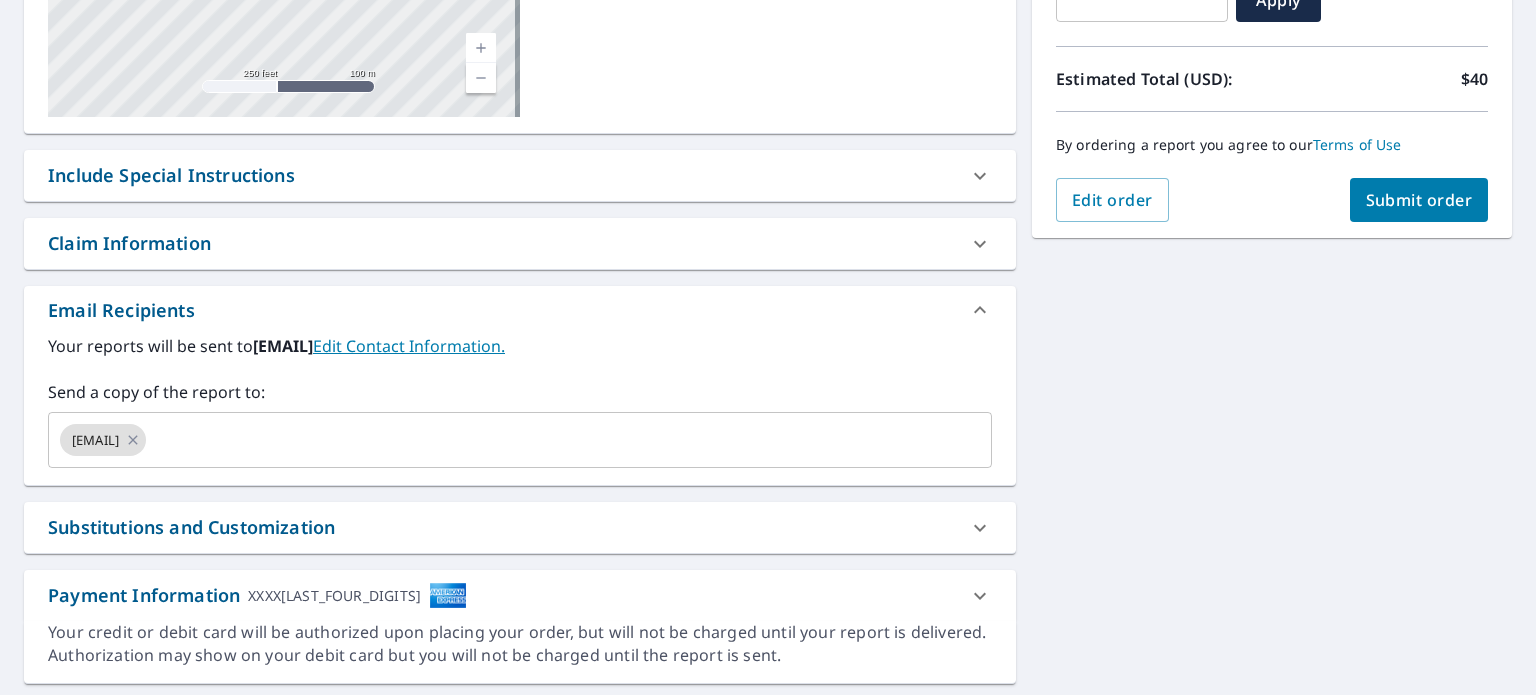 click on "Submit order" at bounding box center (1419, 200) 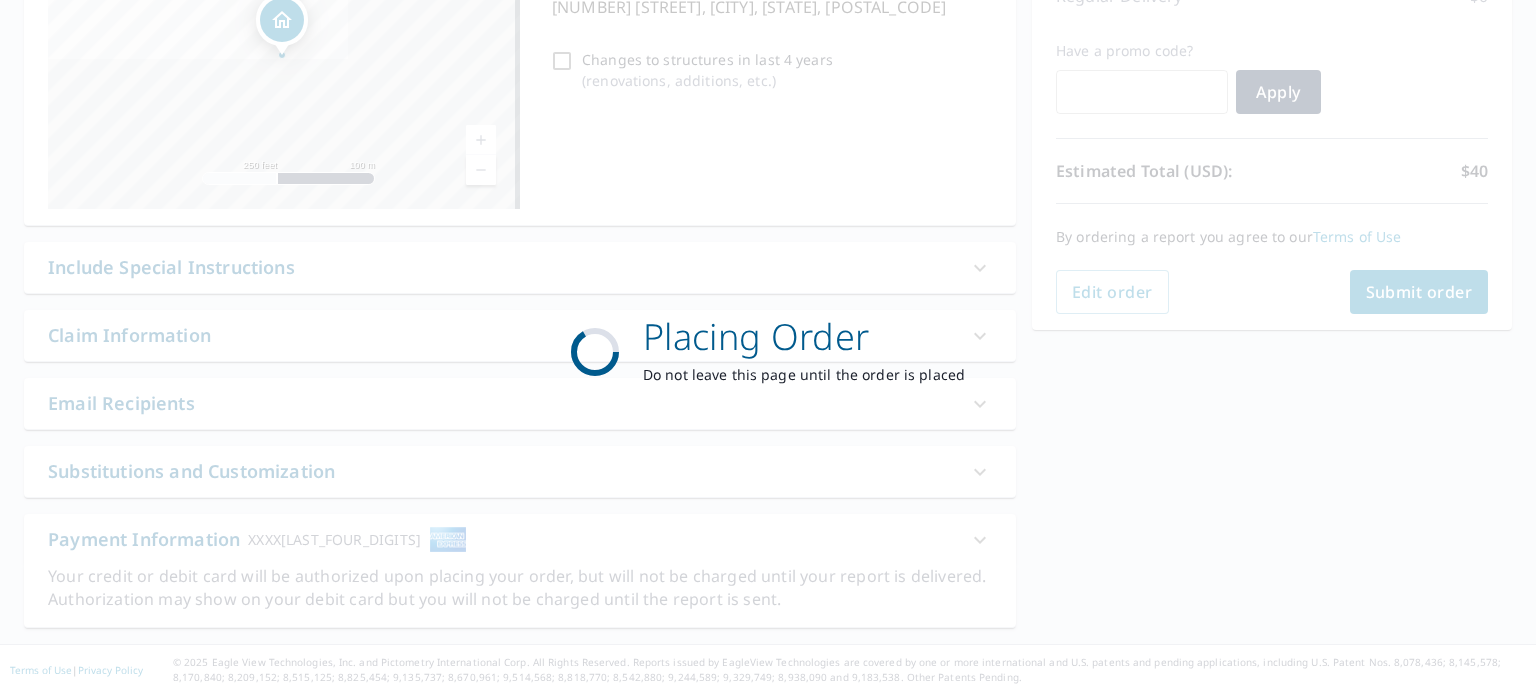 scroll, scrollTop: 306, scrollLeft: 0, axis: vertical 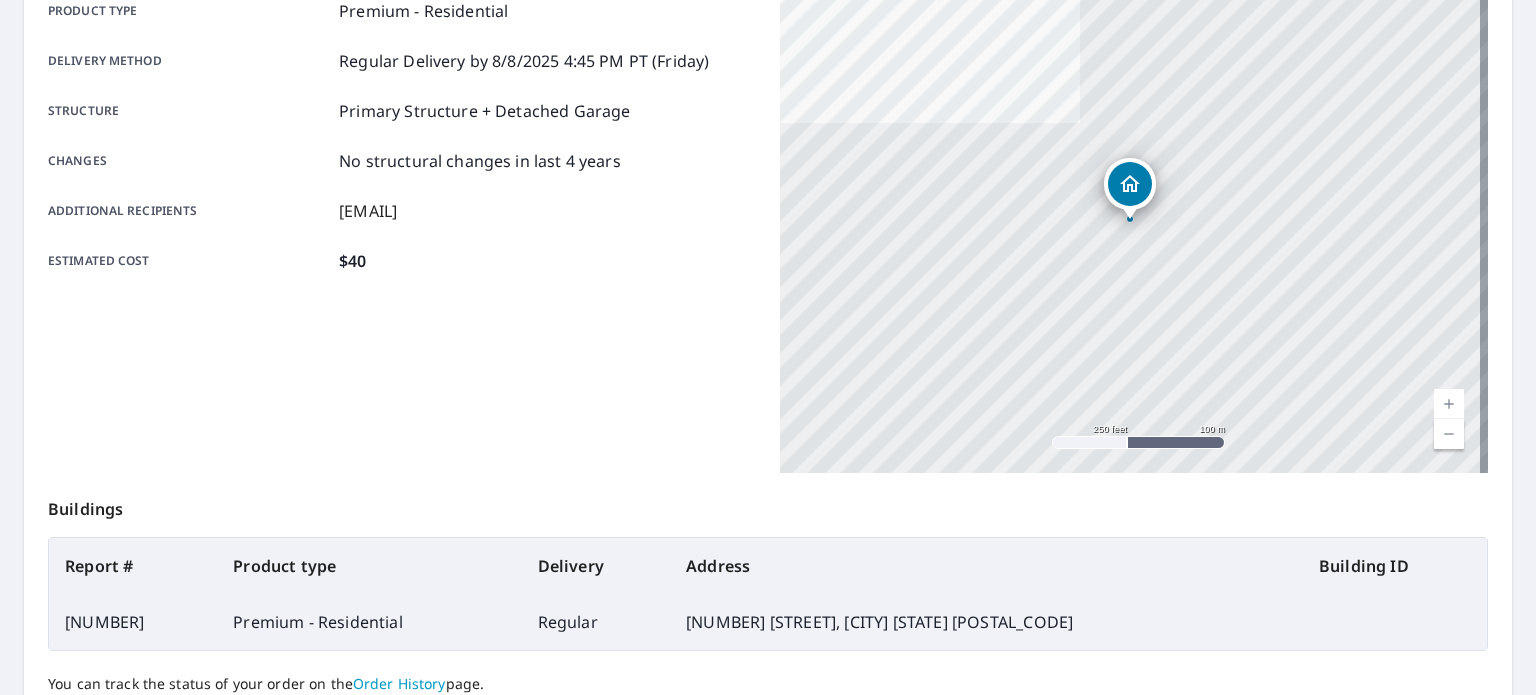 click on "14 Village Walk Cir Ponte Vedra Beach, FL 32082" at bounding box center (1134, 223) 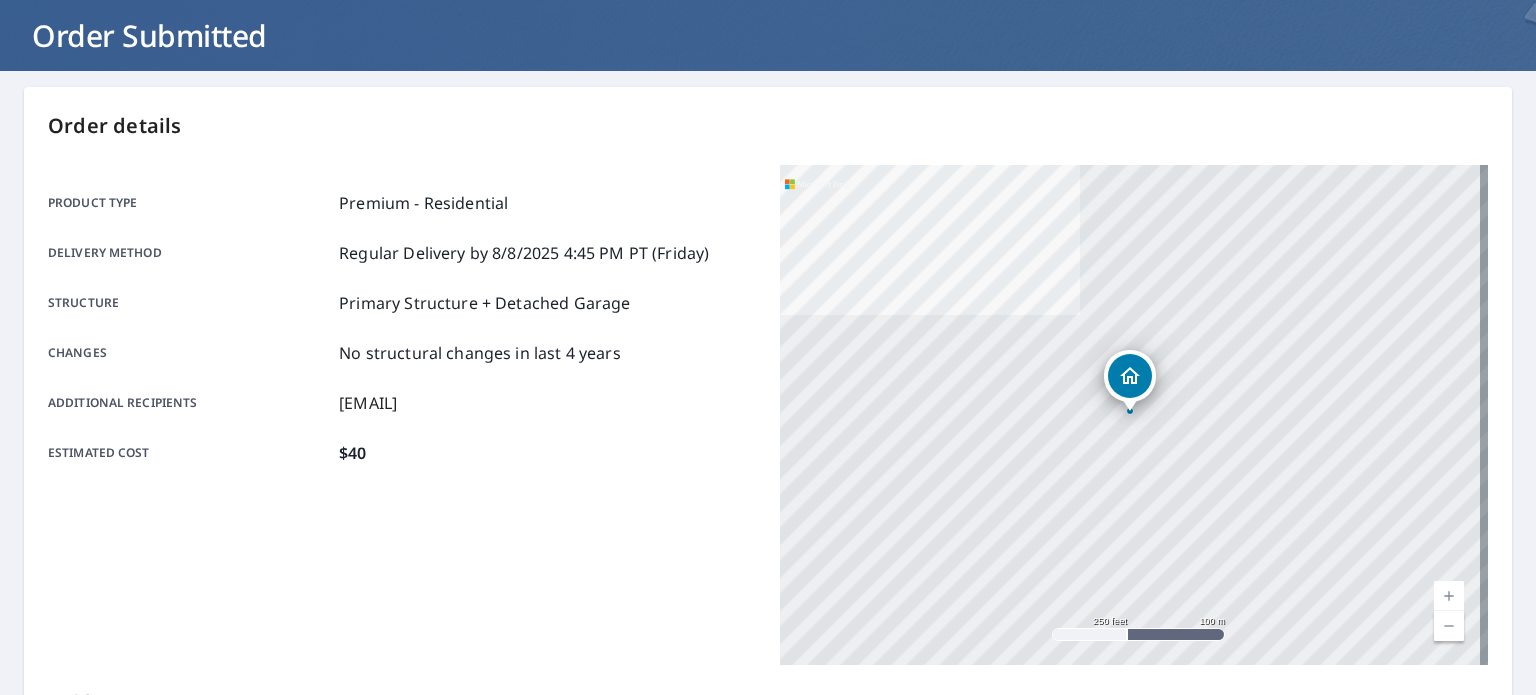 scroll, scrollTop: 0, scrollLeft: 0, axis: both 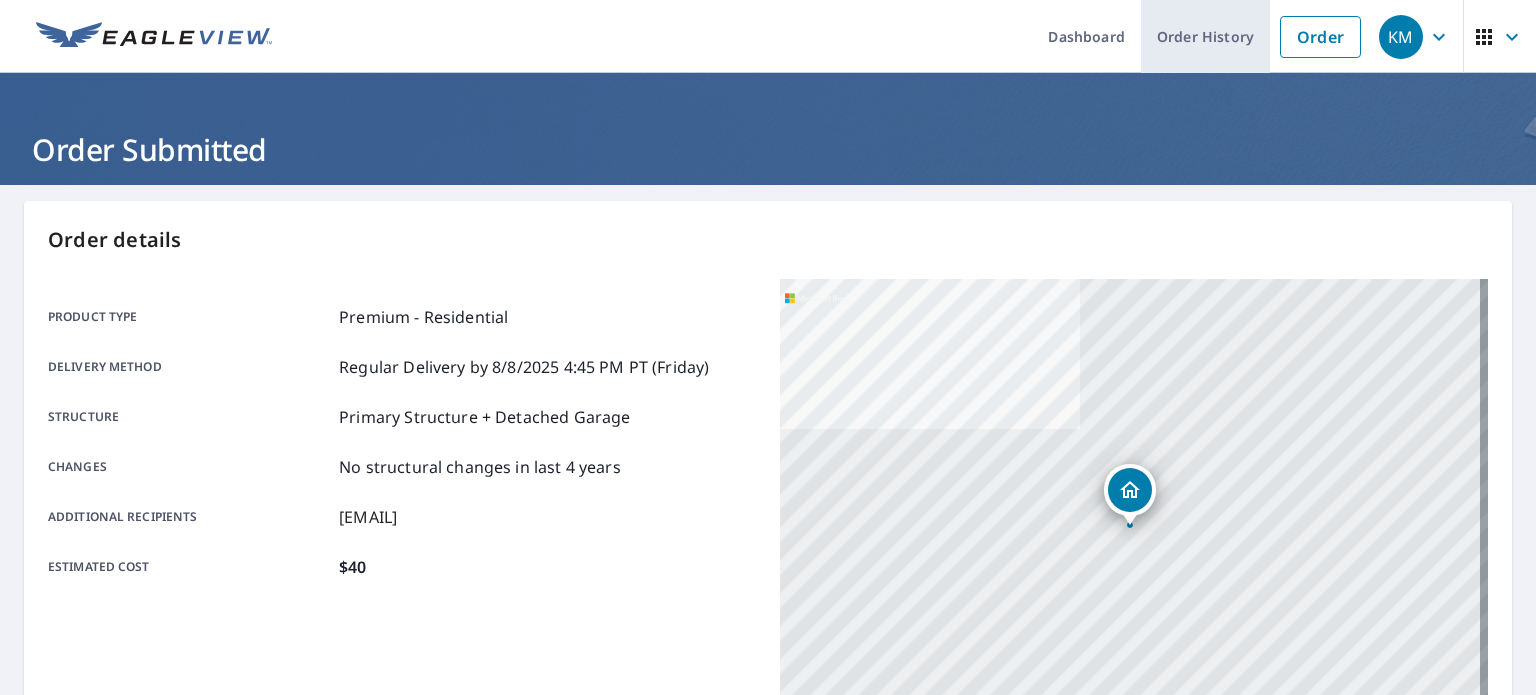 click on "Order History" at bounding box center (1205, 36) 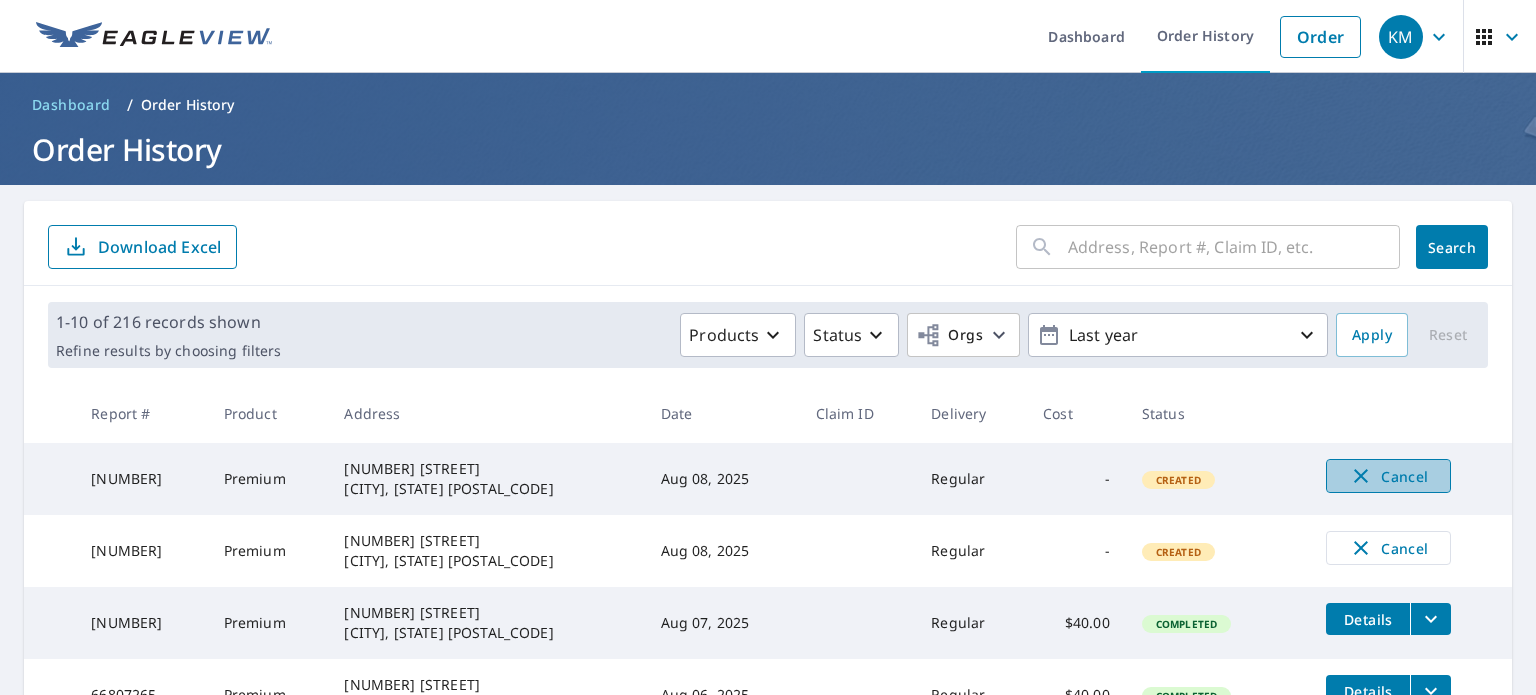 click 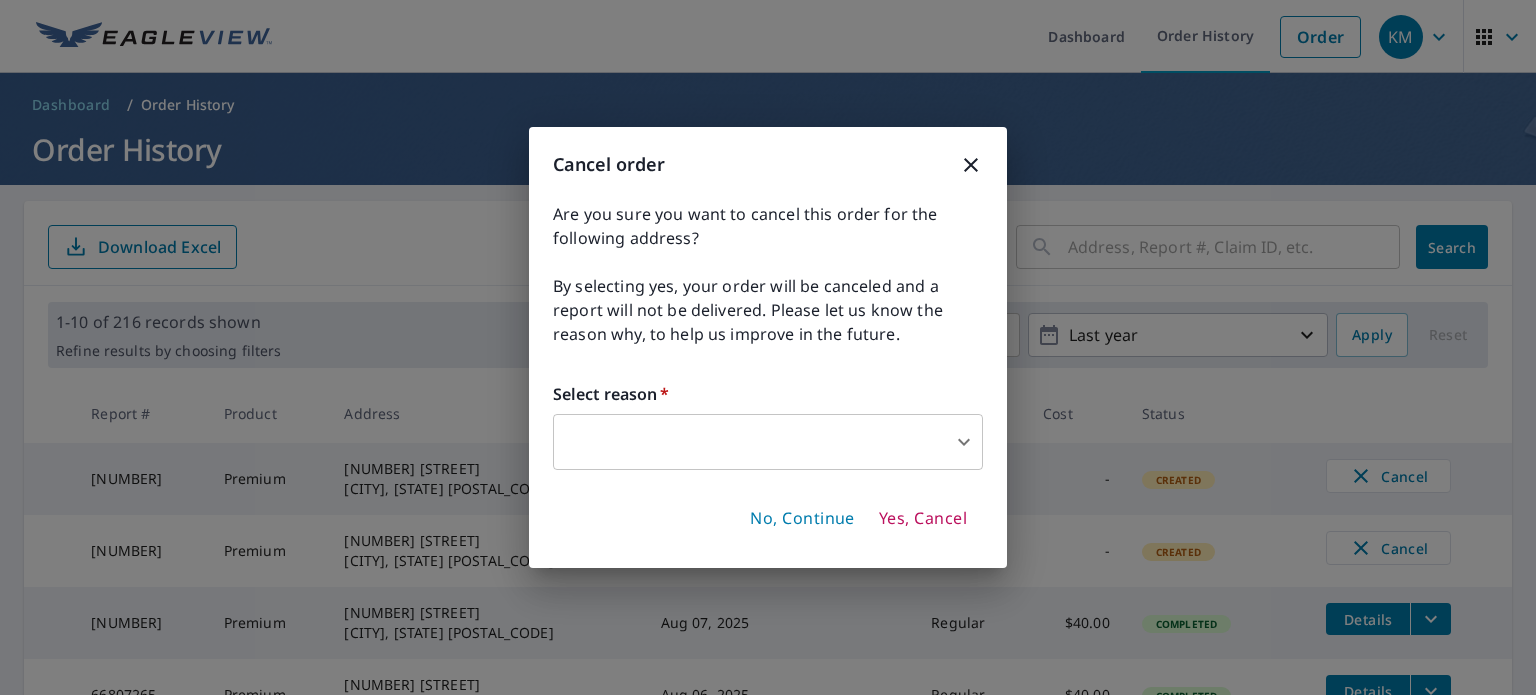 click on "Yes, Cancel" at bounding box center [923, 519] 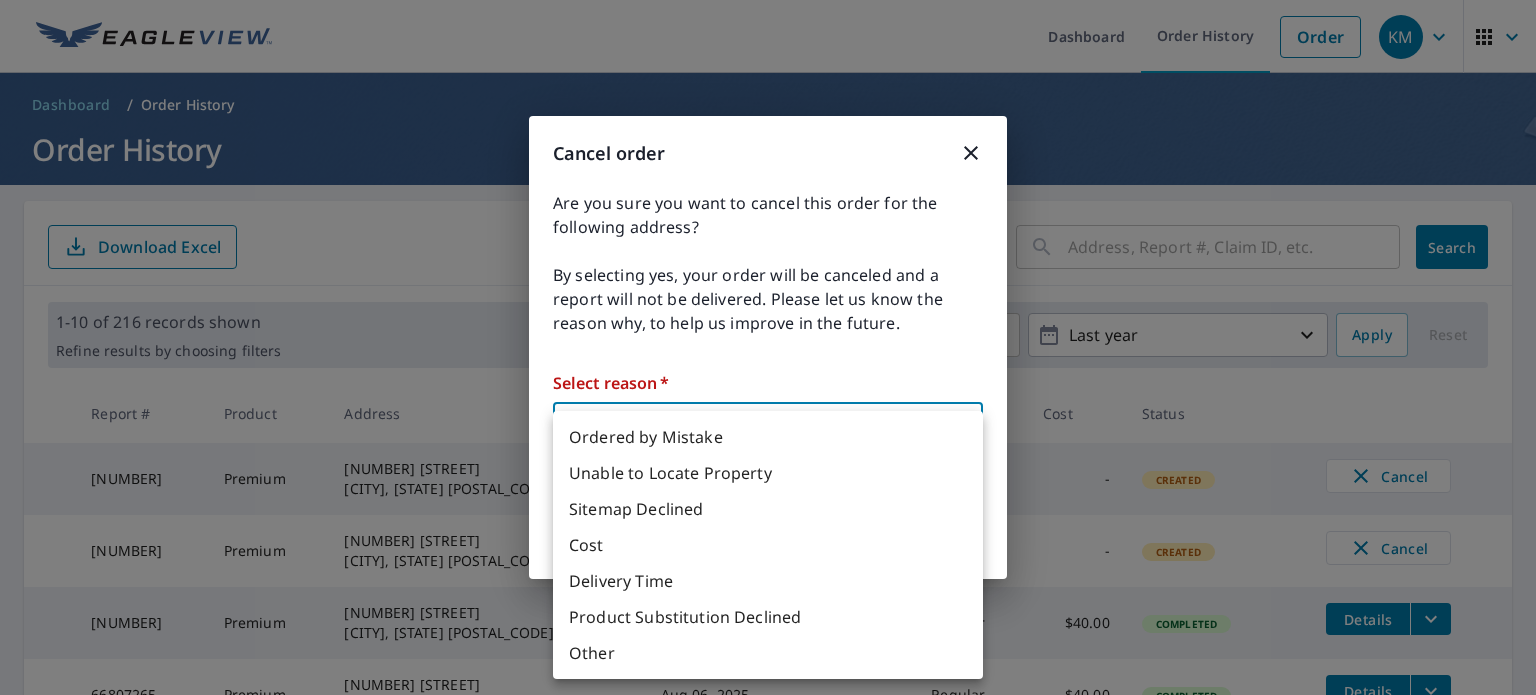 click on "KM KM
Dashboard Order History Order KM Dashboard / Order History Order History ​ Search Download Excel 1-10 of 216 records shown Refine results by choosing filters Products Status Orgs Last year Apply Reset Report # Product Address Date Claim ID Delivery Cost Status 66849215 Premium 14 Village Walk Cir
Ponte Vedra Beach, FL 32082 Aug 08, 2025 Regular - Created Cancel 66849206 Premium 14 Village Walk Cir
Ponte Vedra Beach, FL 32082 Aug 08, 2025 Regular - Created Cancel 66832299 Premium 70 Hickory Ridge Ct E
Woodbine, GA 31569 Aug 07, 2025 Regular $40.00 Completed Details 66807265 Premium 3581 Forest Bend Ter
Jacksonville, FL 32224 Aug 06, 2025 Regular $40.00 Completed Details 66800672 Premium 9346 SE County Road 221
Hampton, FL 32044 Aug 06, 2025 Regular $40.00 Completed Details 66785751 Premium Blueprint ID 117 BROWARD COVE RD Aug 05, 2025 Regular - Action Needed Upload Cancel 66766167 Premium 1684 Rideout Ferry Rd
Middleburg, FL 32068 Aug 04, 2025 Regular $40.00 Completed Details 66761410 Premium 10" at bounding box center (768, 347) 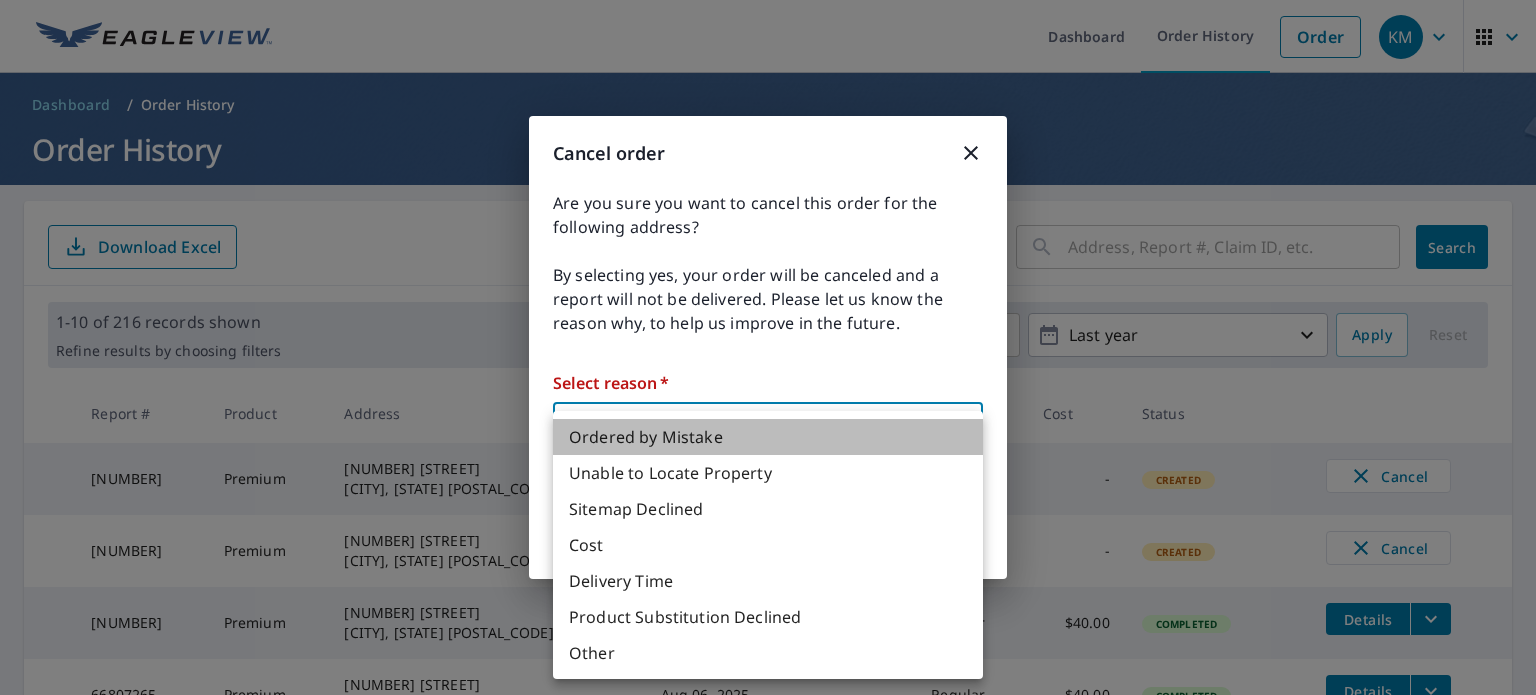click on "Ordered by Mistake" at bounding box center [768, 437] 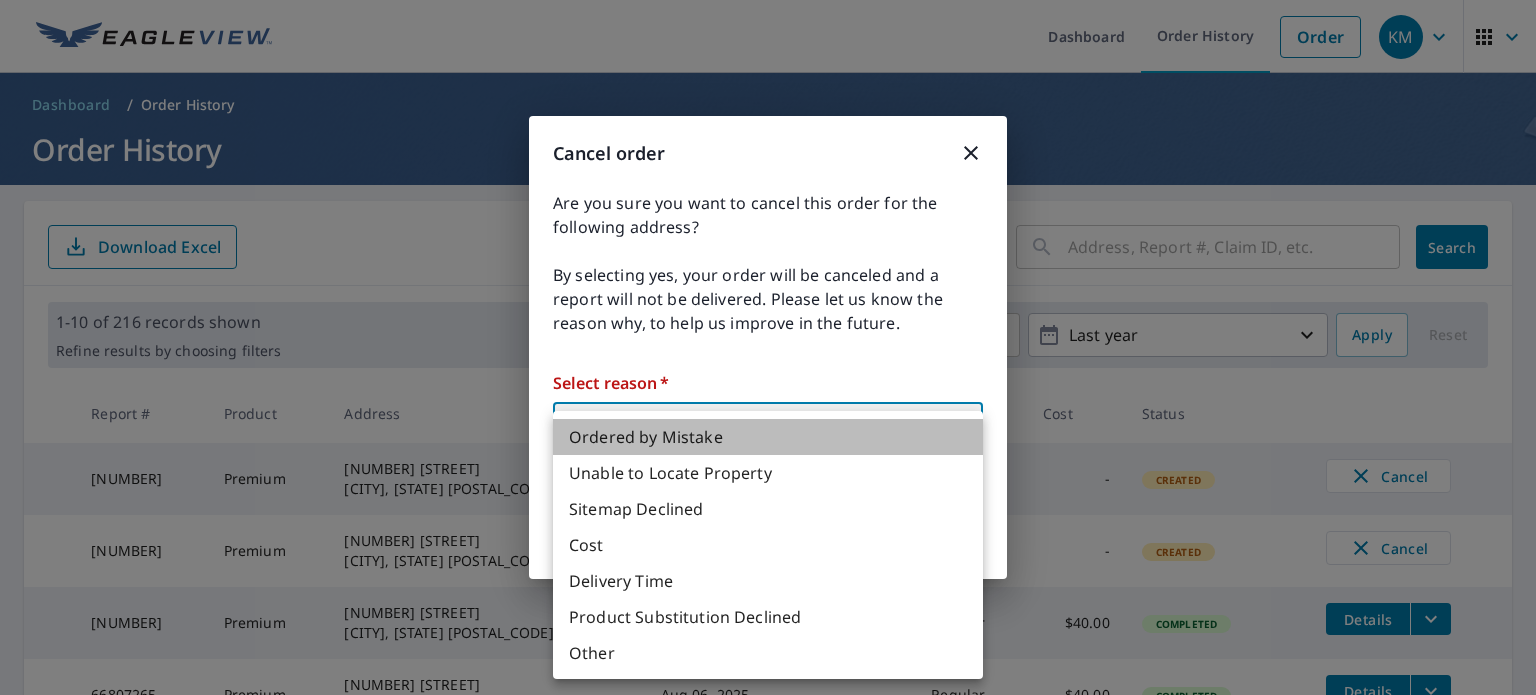 type on "30" 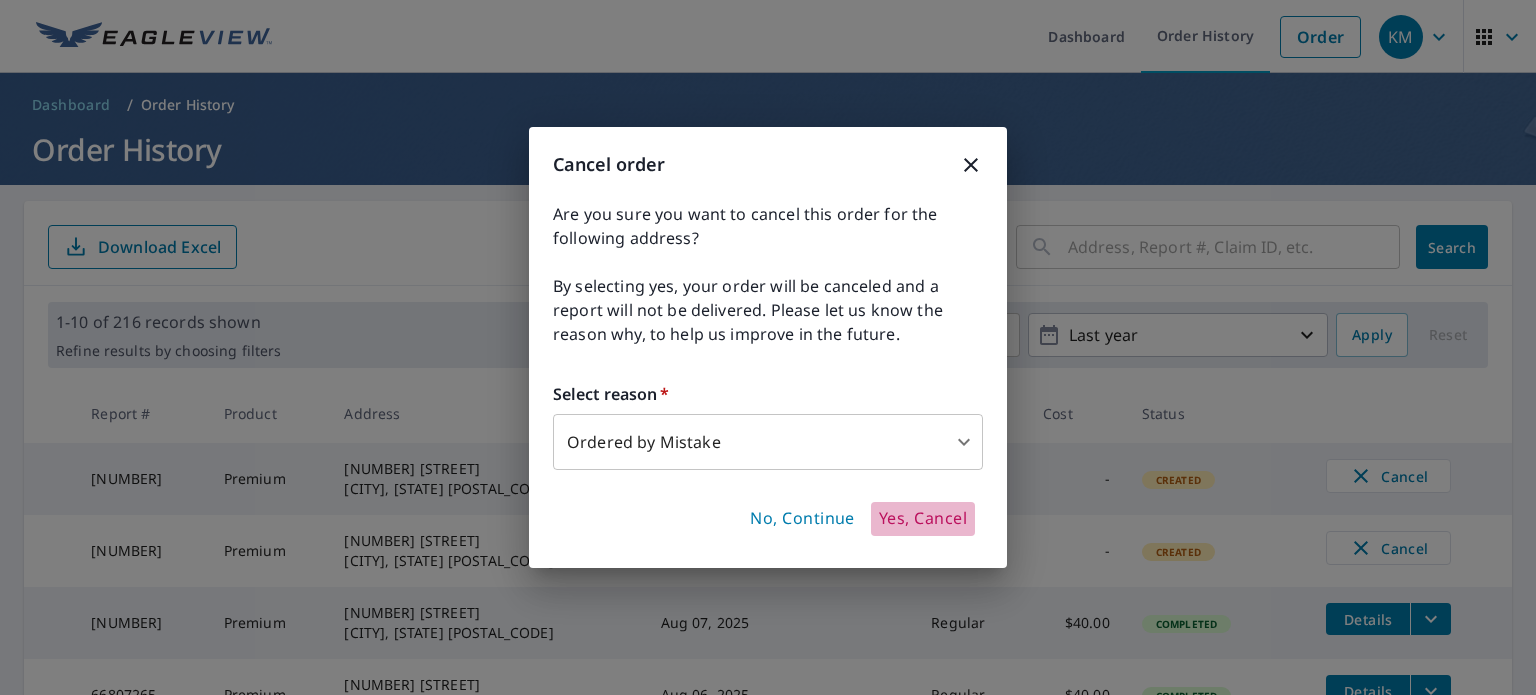 click on "Yes, Cancel" at bounding box center (923, 519) 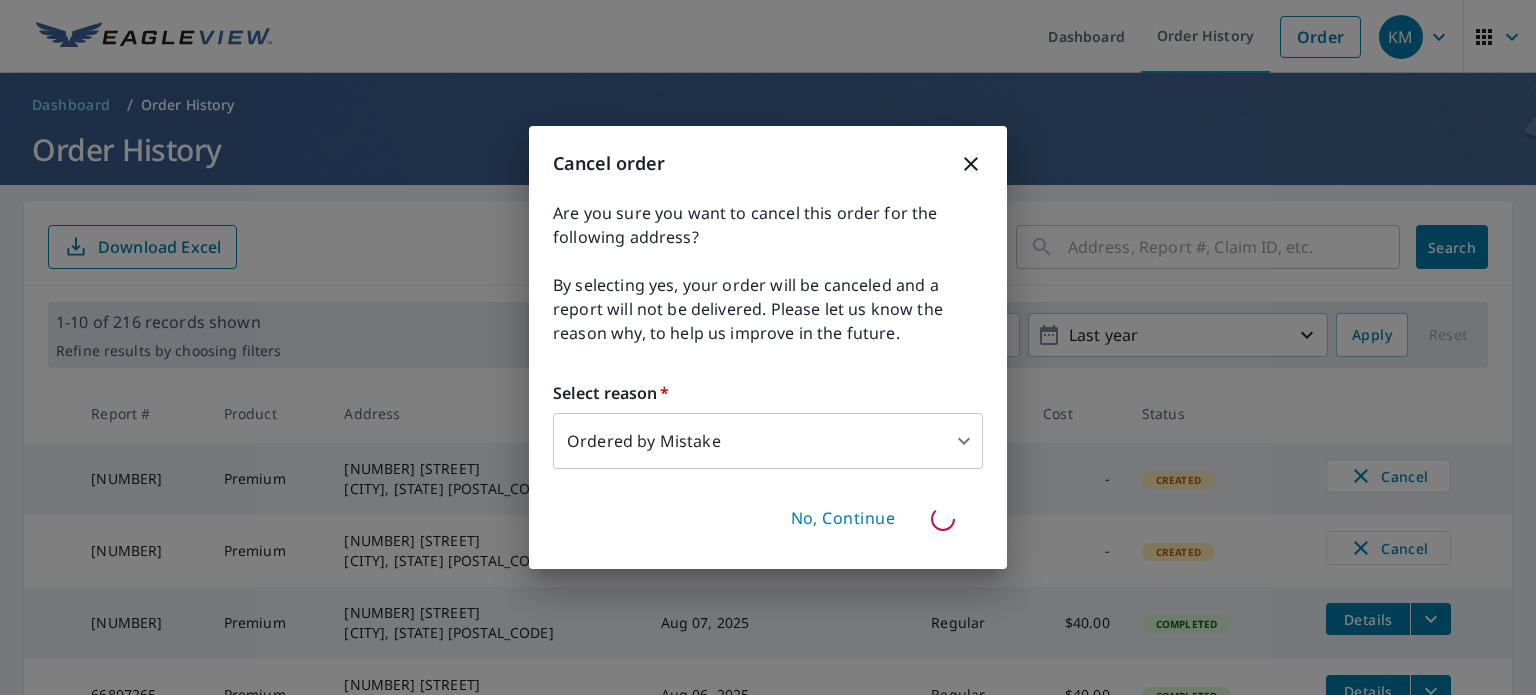 type 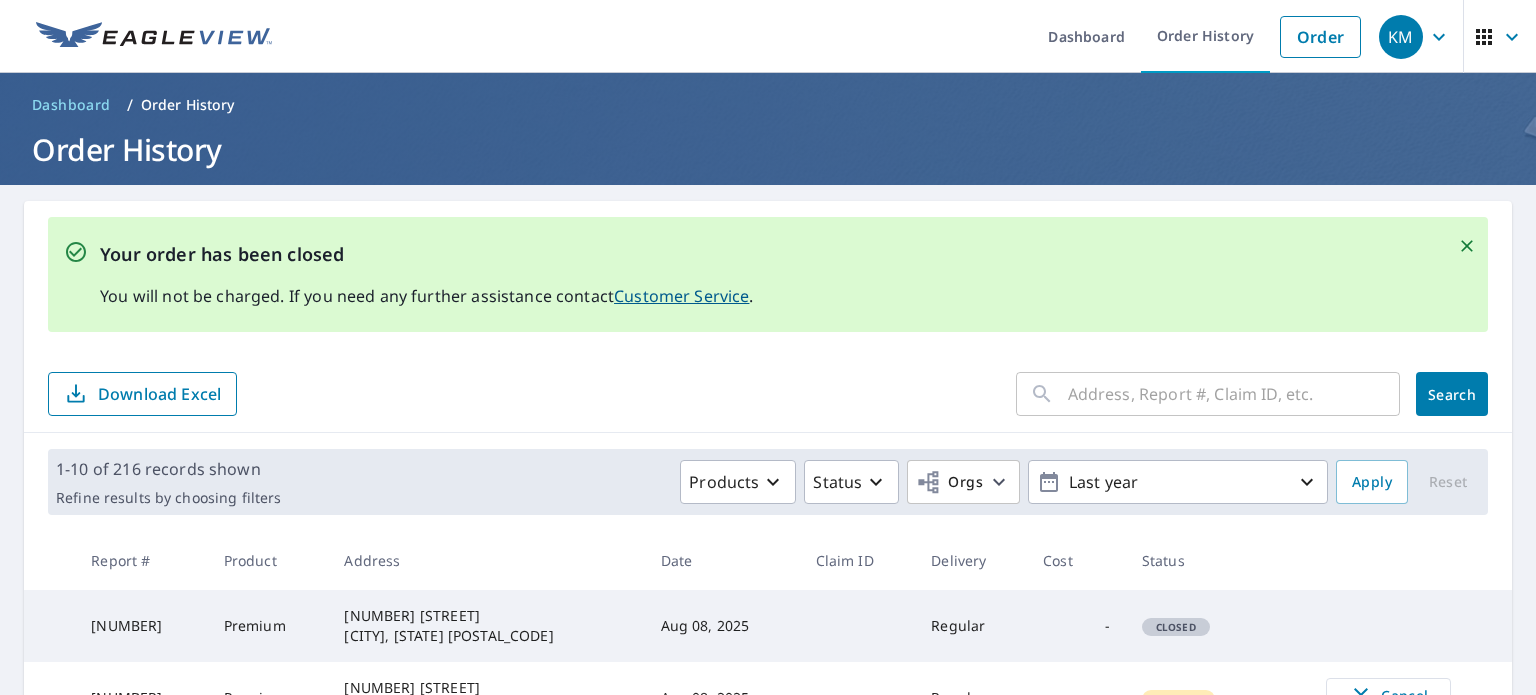 click at bounding box center [858, 626] 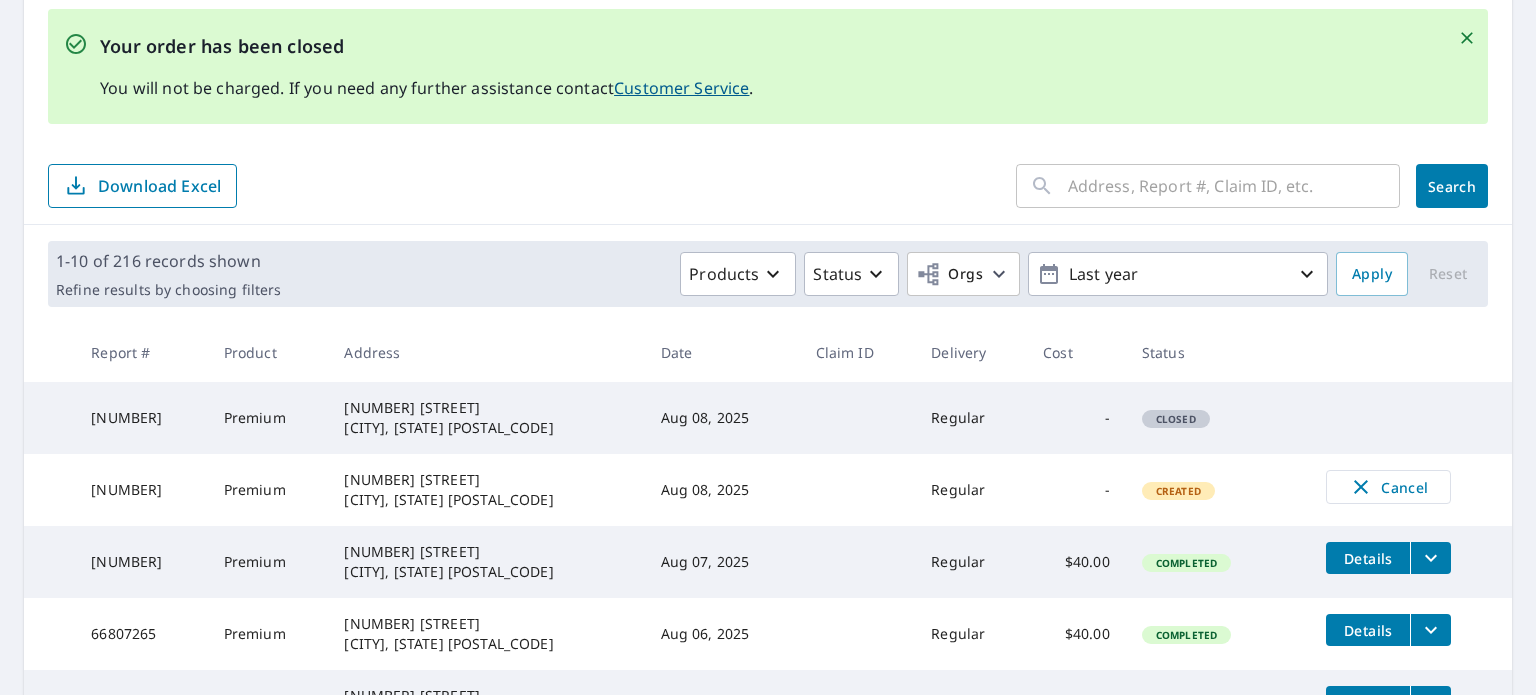scroll, scrollTop: 240, scrollLeft: 0, axis: vertical 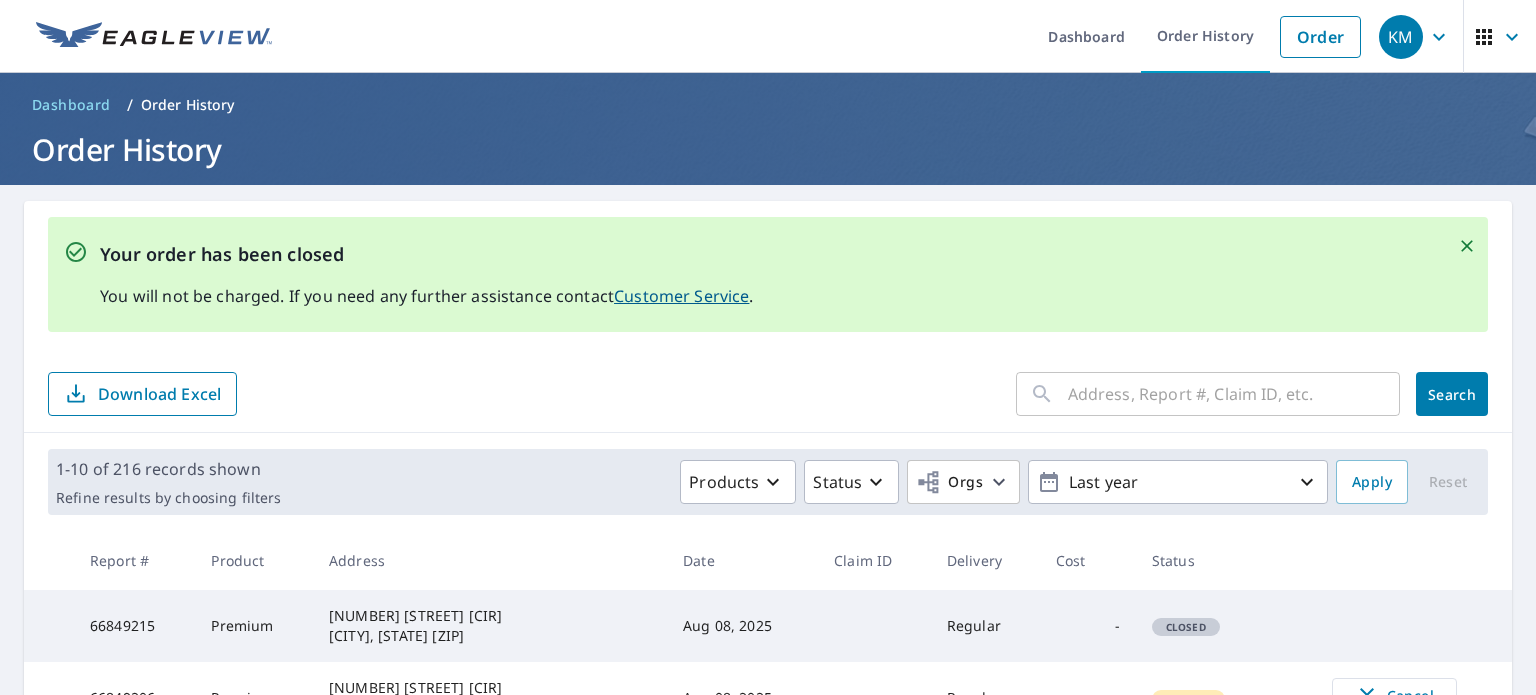 click on "1-10 of 216 records shown Refine results by choosing filters Products Status Orgs Last year Apply Reset" at bounding box center [768, 482] 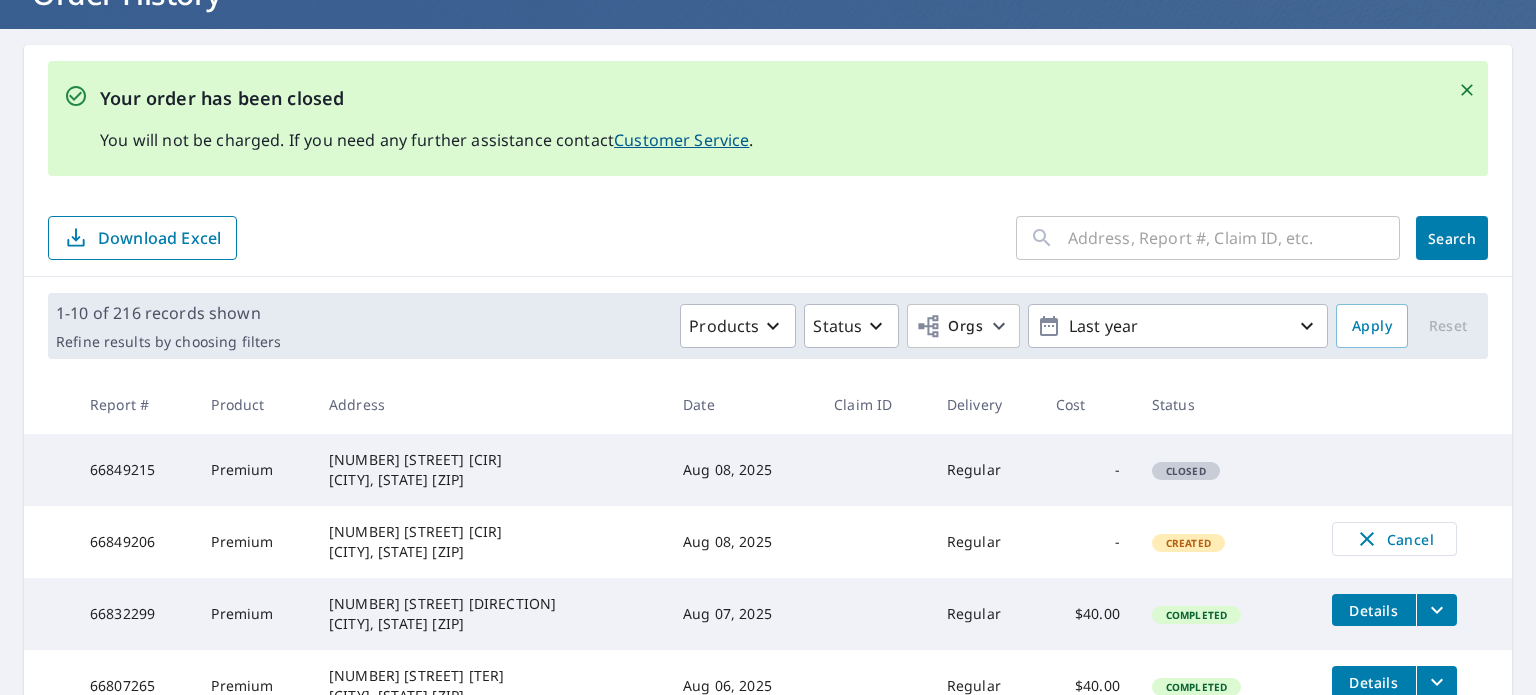 scroll, scrollTop: 160, scrollLeft: 0, axis: vertical 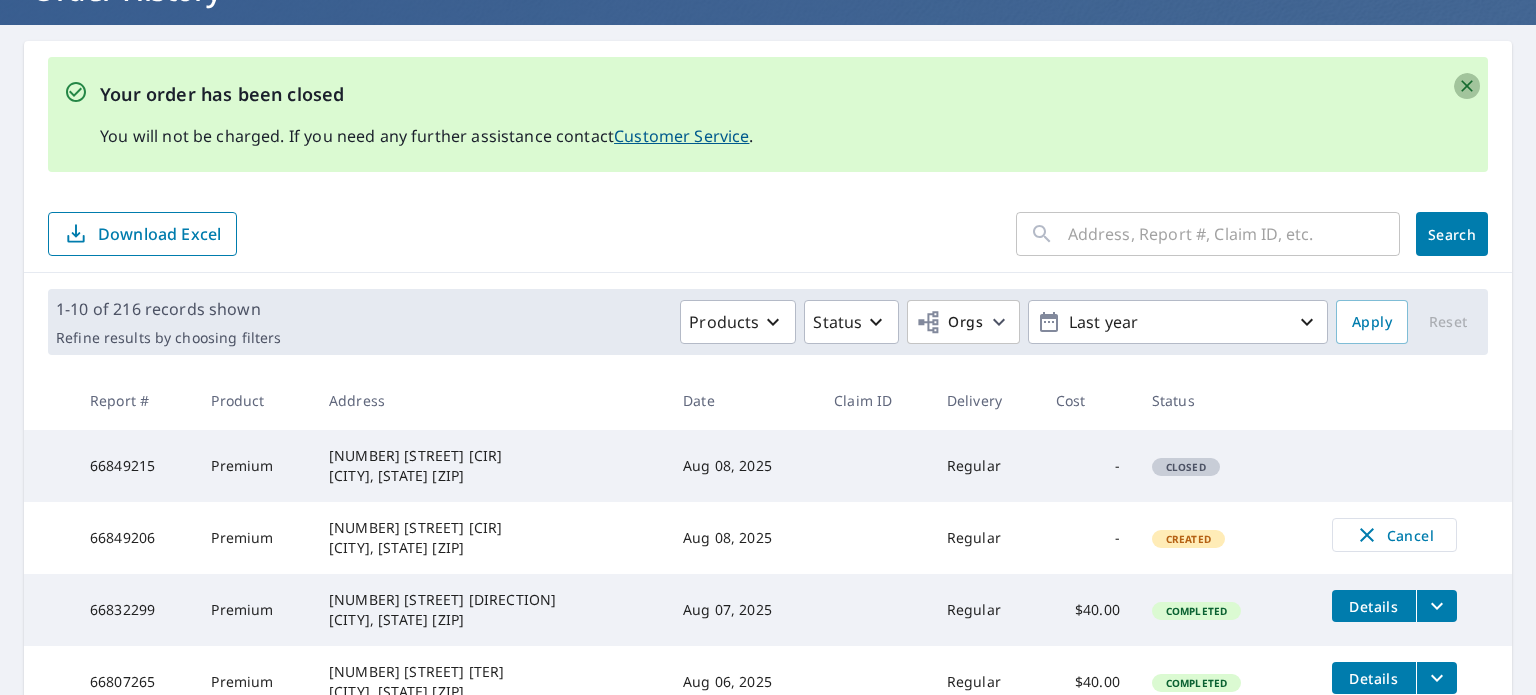 click 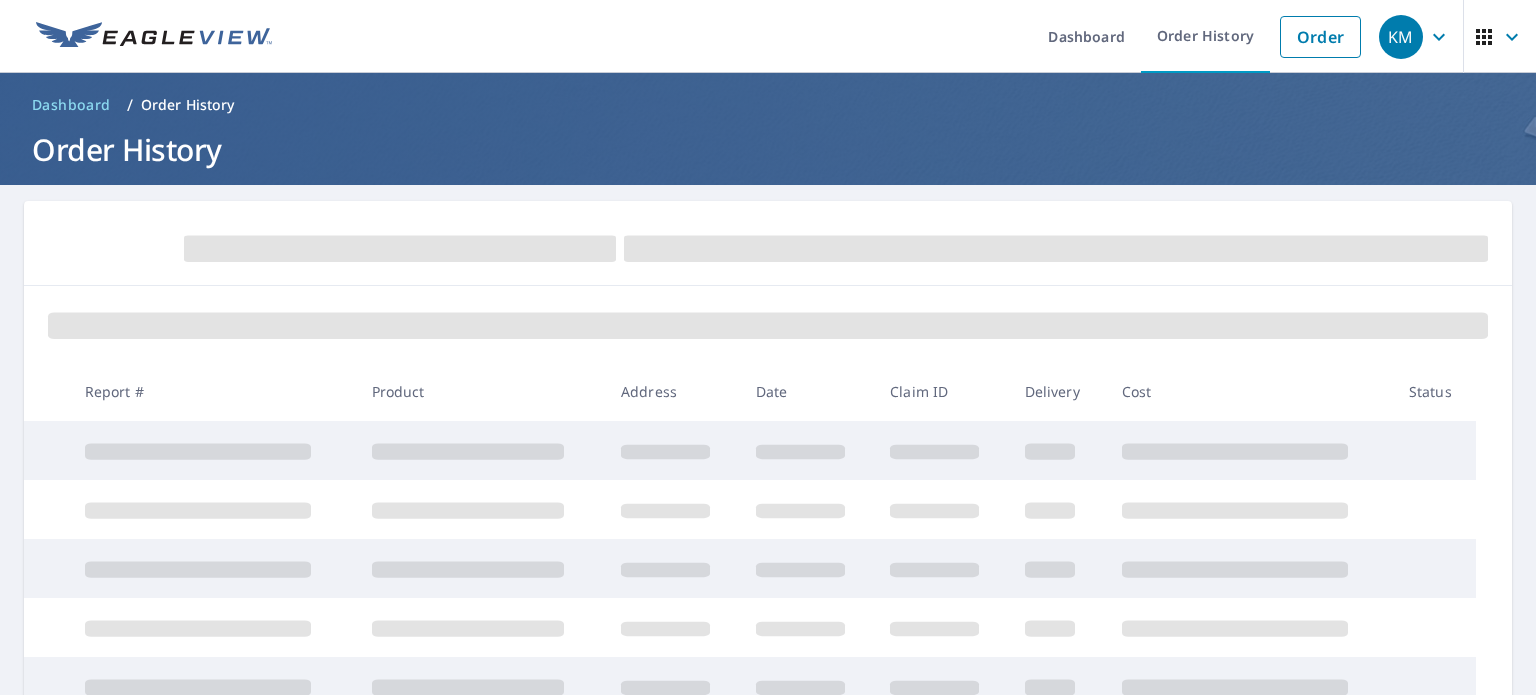 scroll, scrollTop: 0, scrollLeft: 0, axis: both 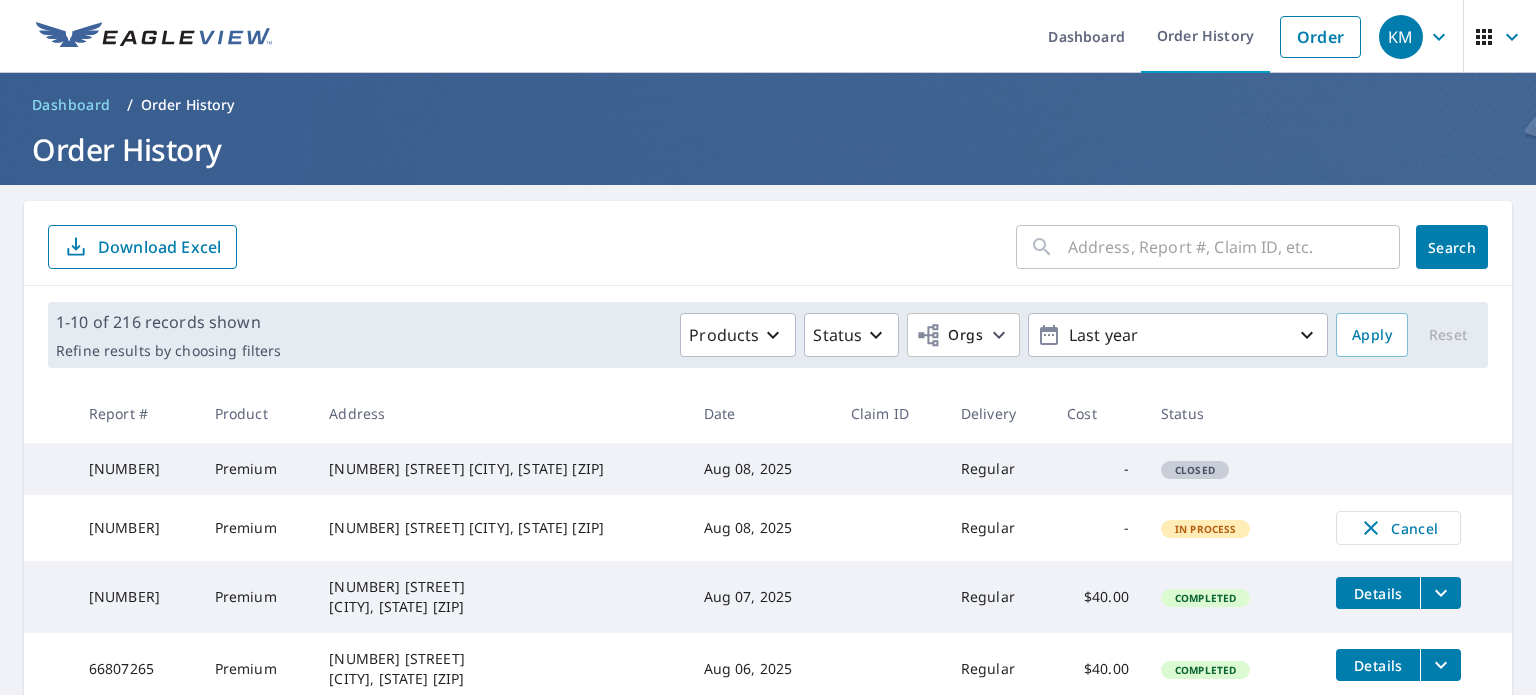 click on "[NUMBER] [STREET] [CITY], [STATE] [ZIP]" at bounding box center [500, 528] 